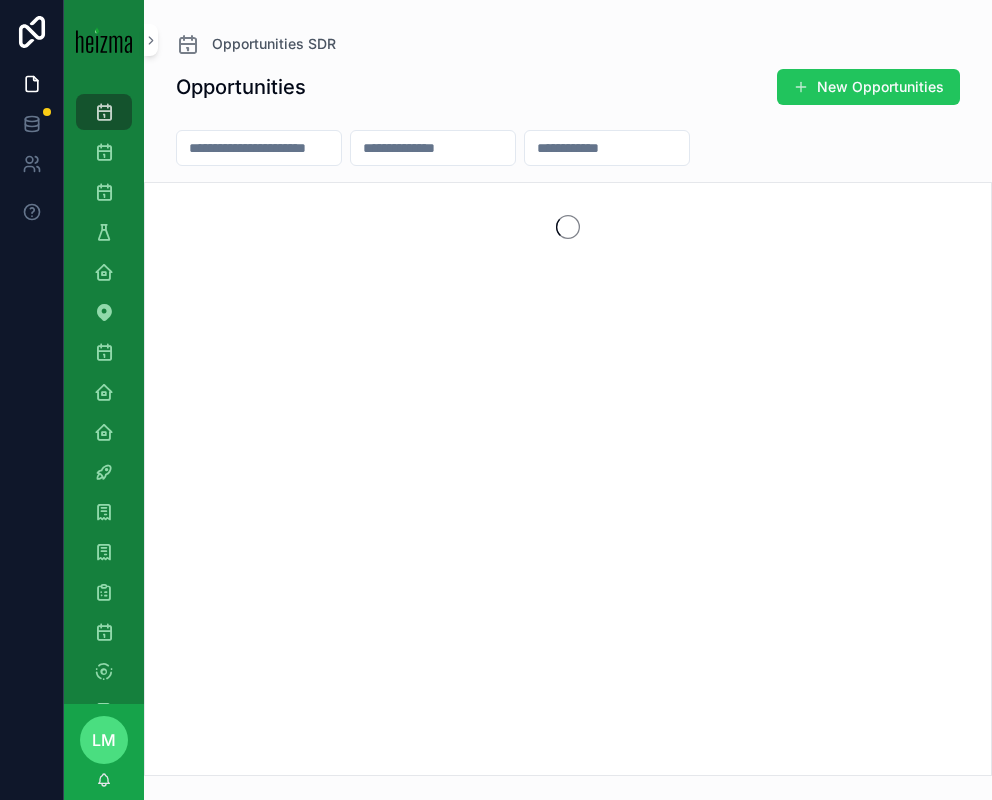 scroll, scrollTop: 0, scrollLeft: 0, axis: both 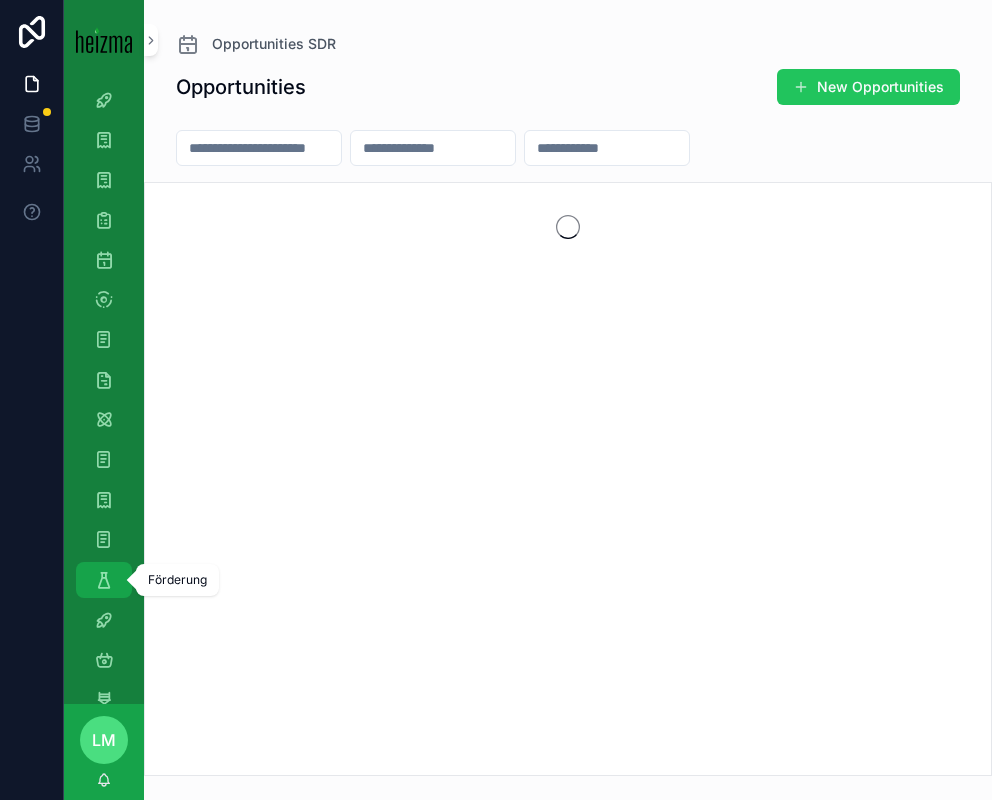 click on "Förderung" at bounding box center [104, 580] 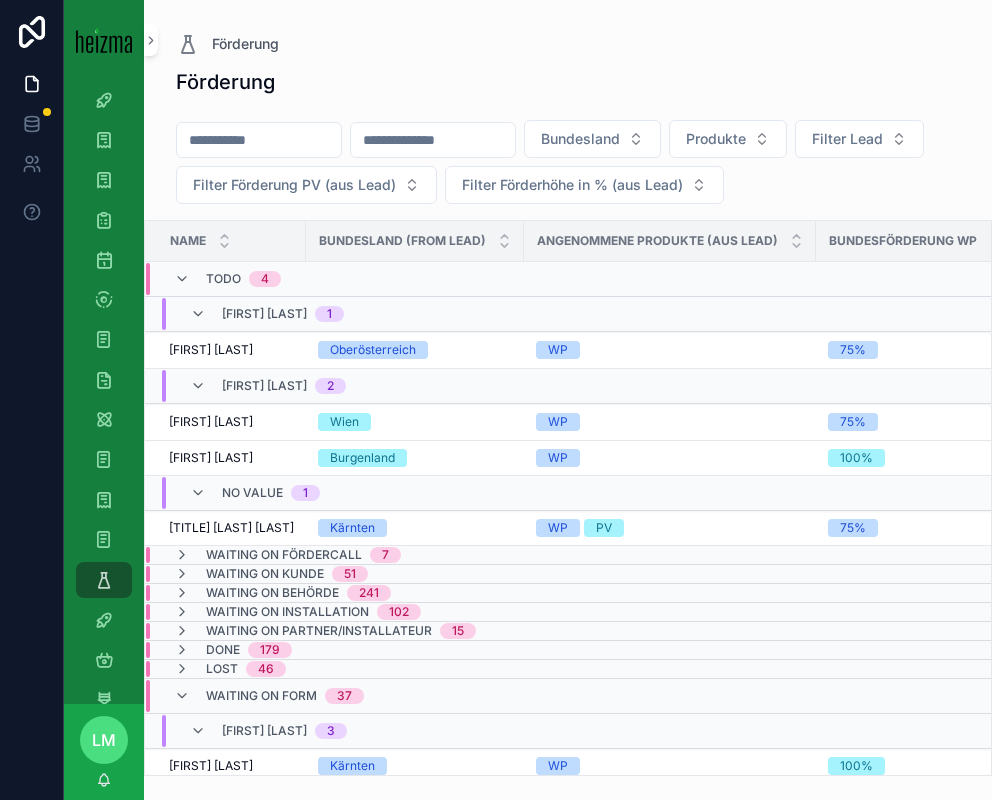 click at bounding box center (259, 140) 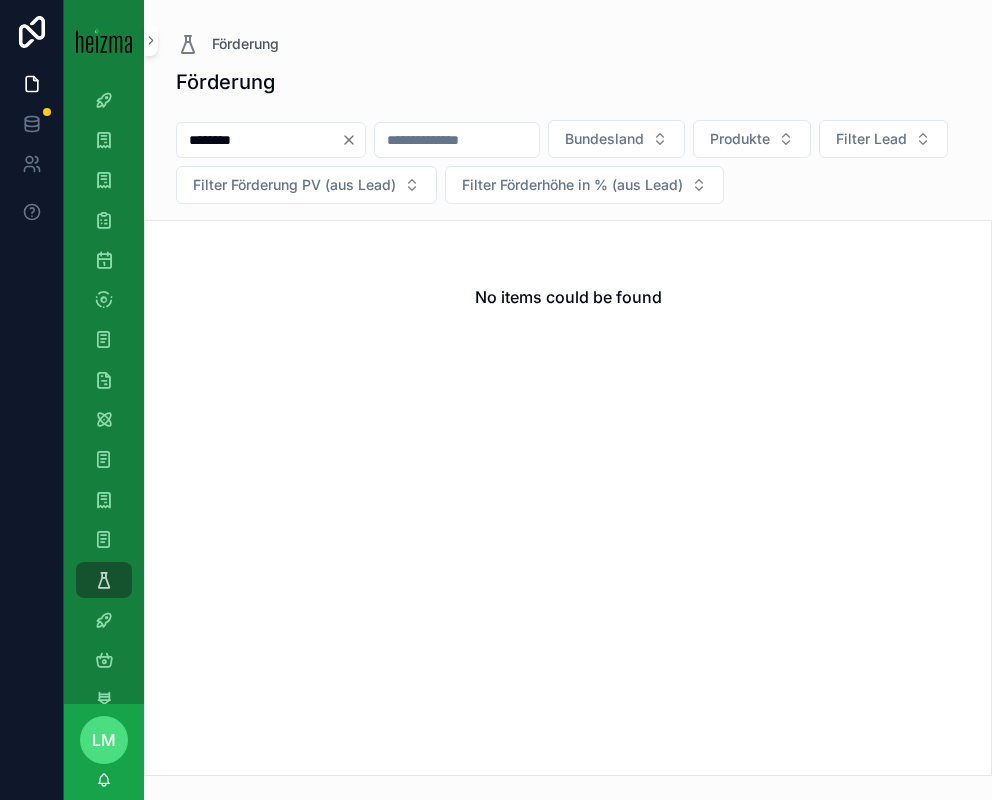 click on "********" at bounding box center [259, 140] 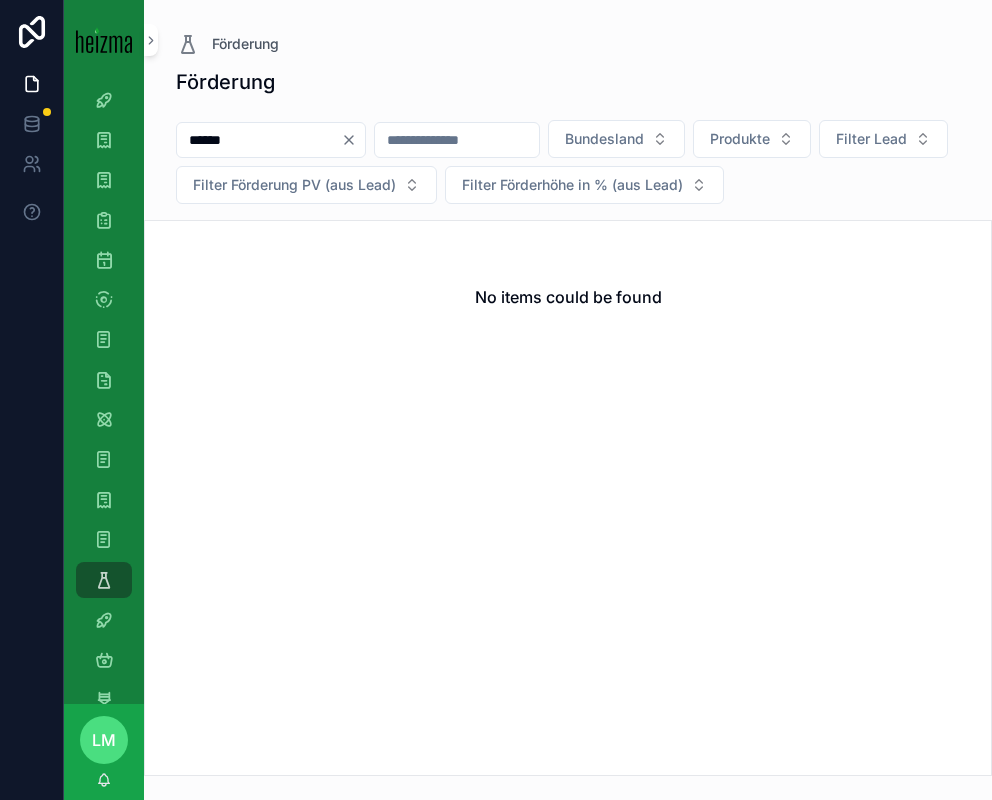 click on "******" at bounding box center [259, 140] 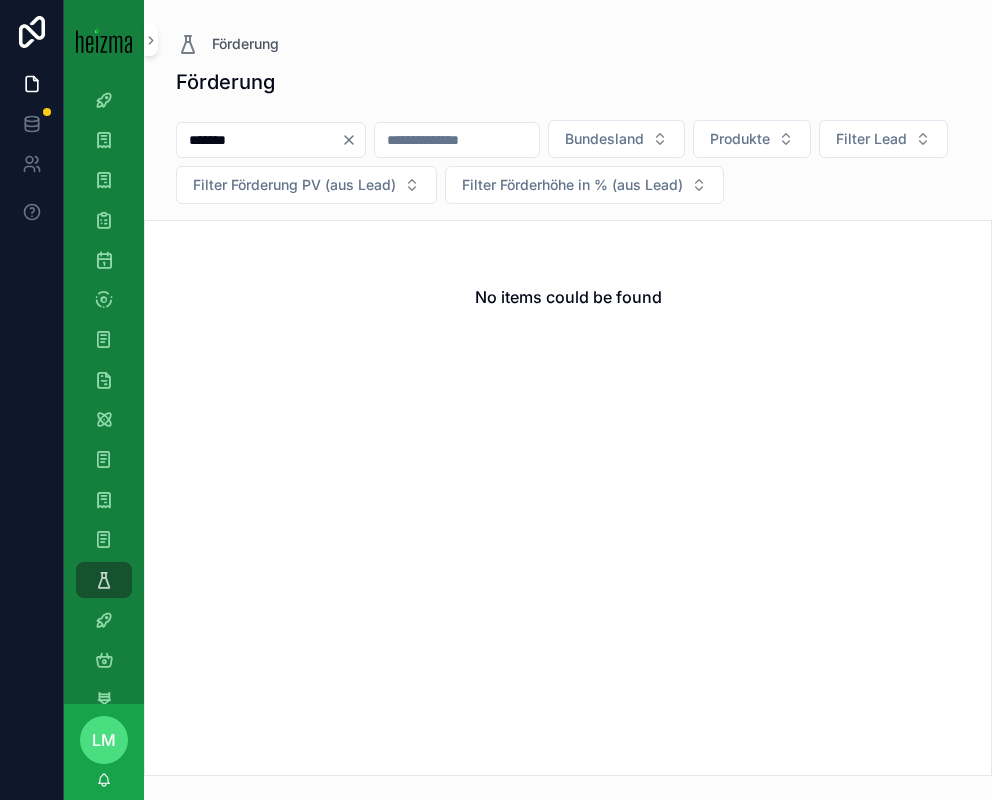 type on "*******" 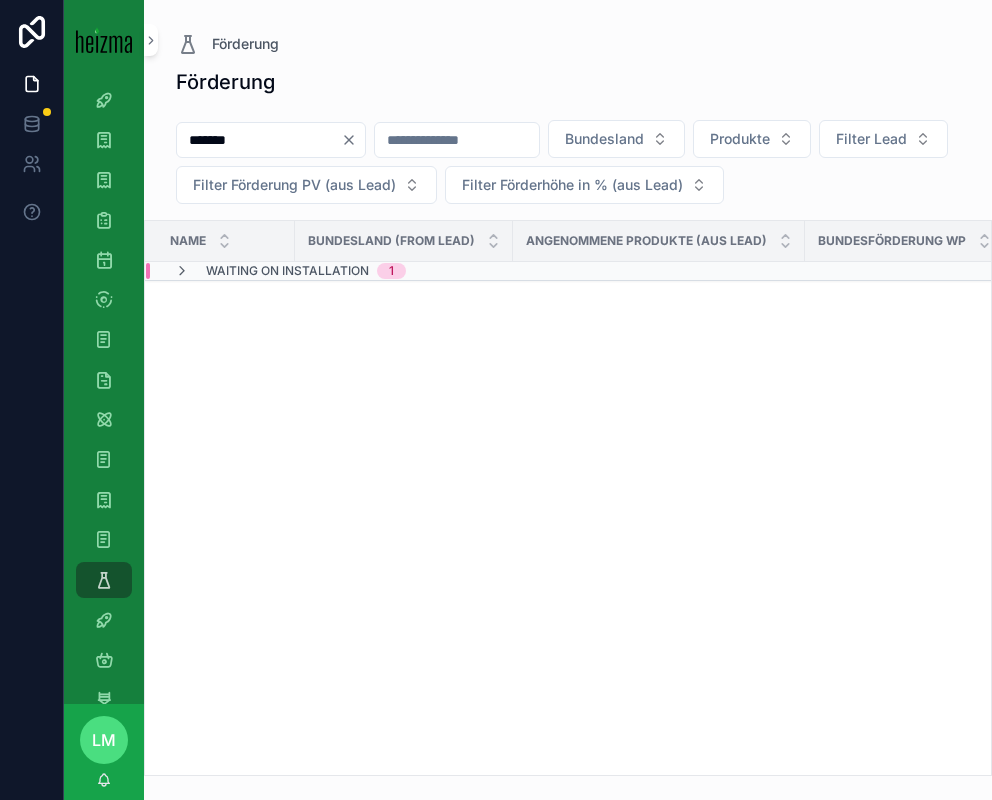 click on "Waiting on Installation" at bounding box center [287, 271] 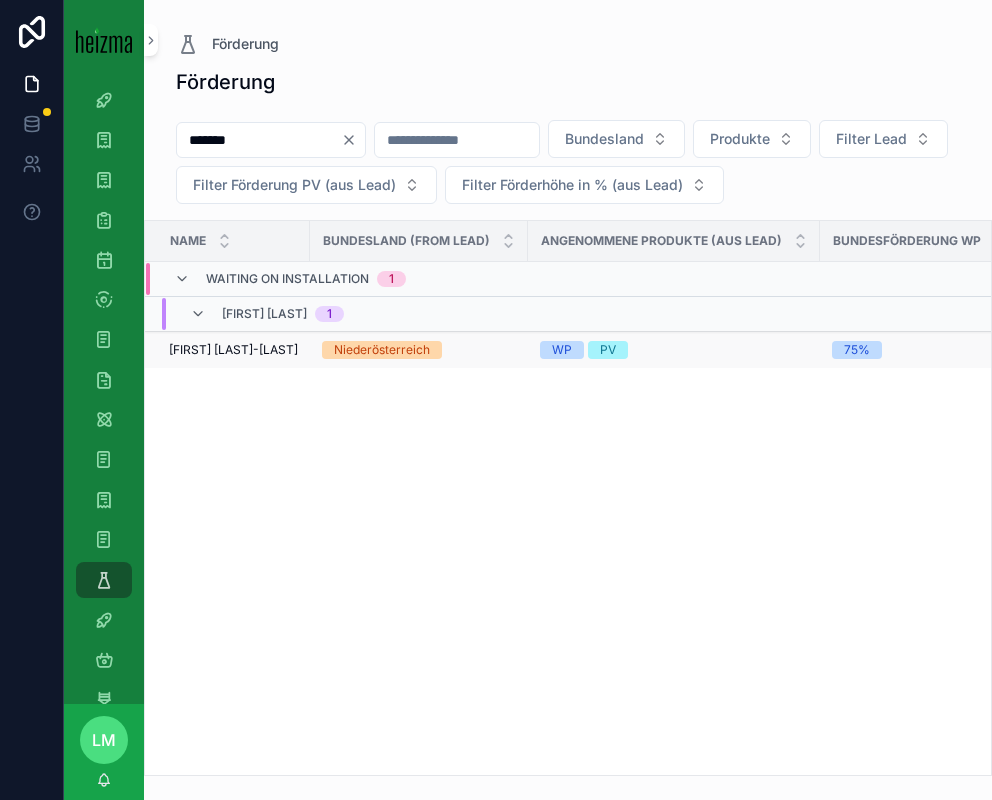 click on "[FIRST] [LAST]-[LAST]" at bounding box center (233, 350) 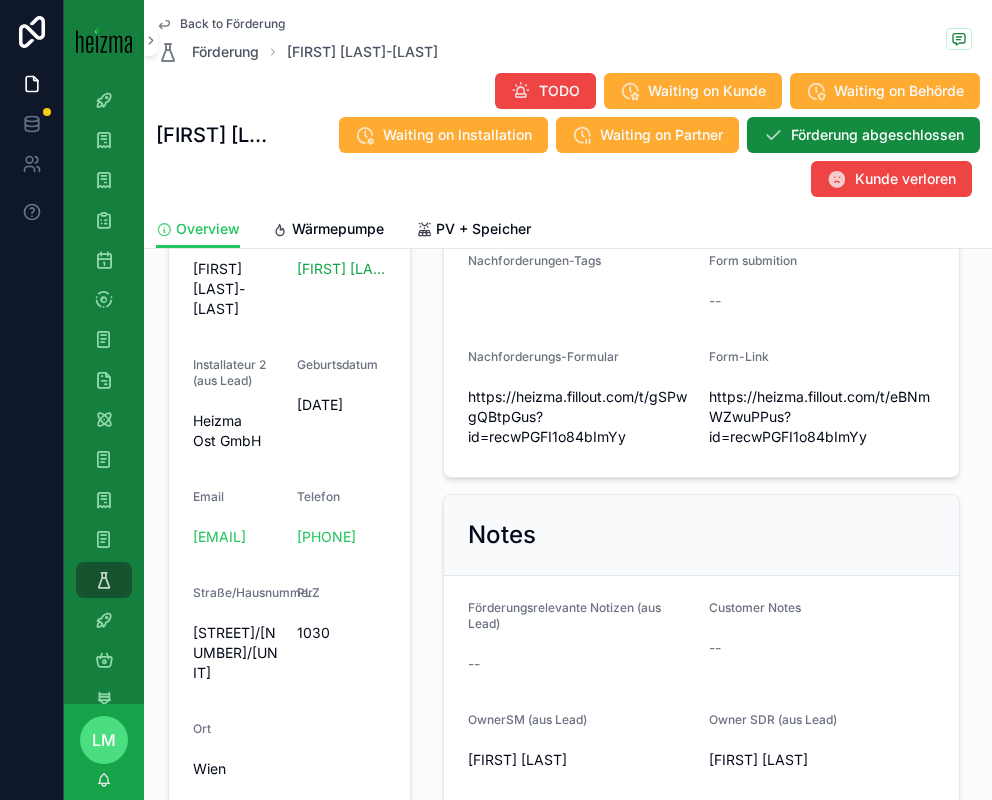 scroll, scrollTop: 601, scrollLeft: 0, axis: vertical 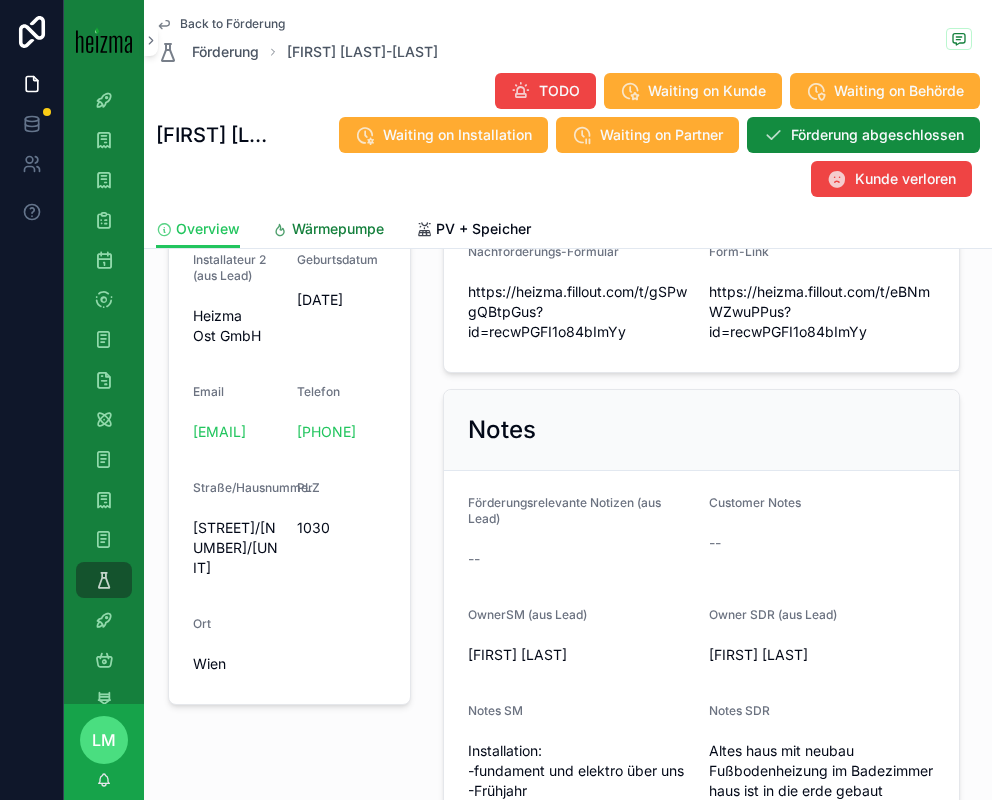 click on "Wärmepumpe" at bounding box center (338, 229) 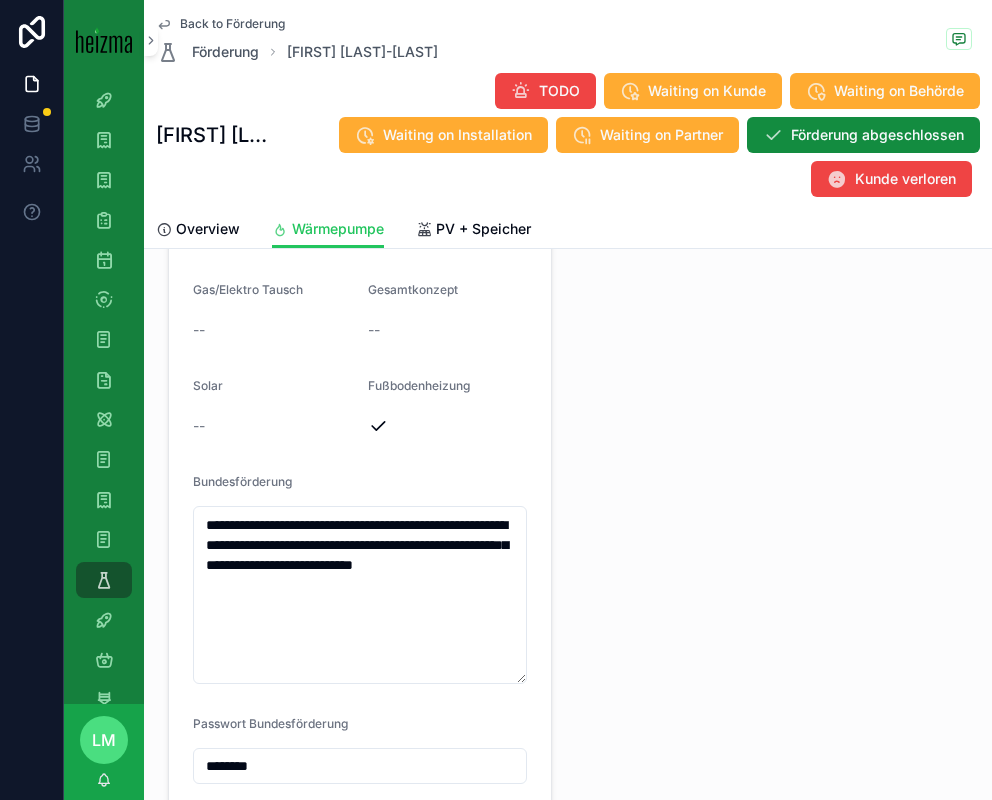 scroll, scrollTop: 2630, scrollLeft: 0, axis: vertical 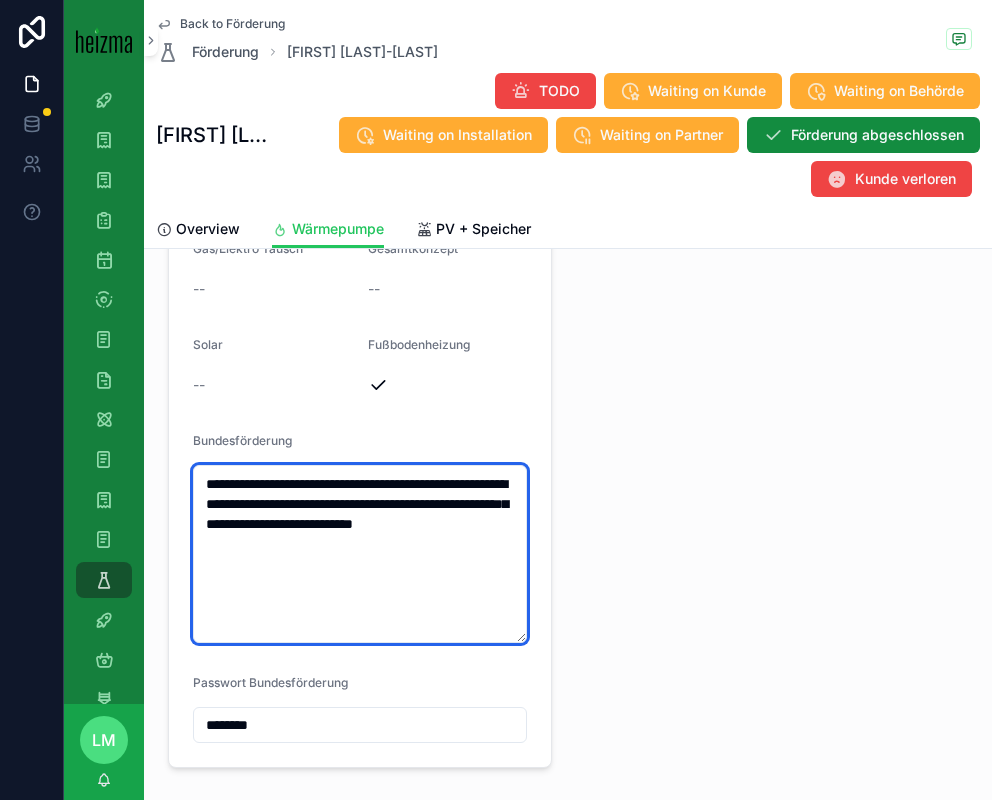 click on "**********" at bounding box center (360, 554) 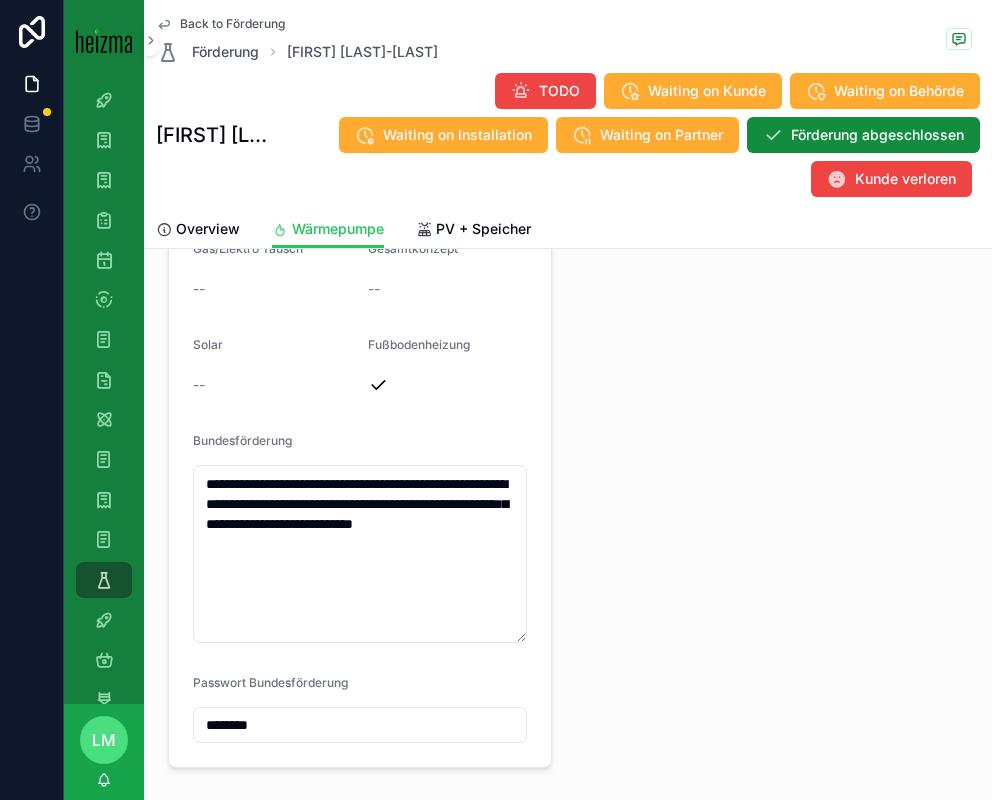 click on "********" at bounding box center (360, 725) 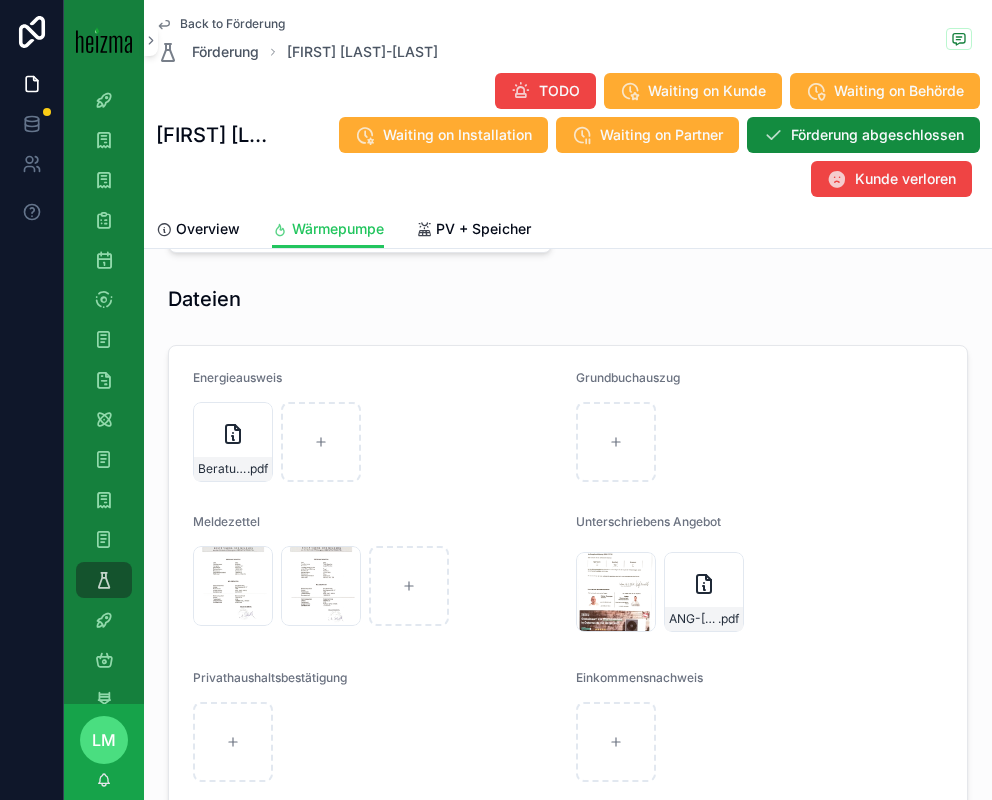 scroll, scrollTop: 3060, scrollLeft: 0, axis: vertical 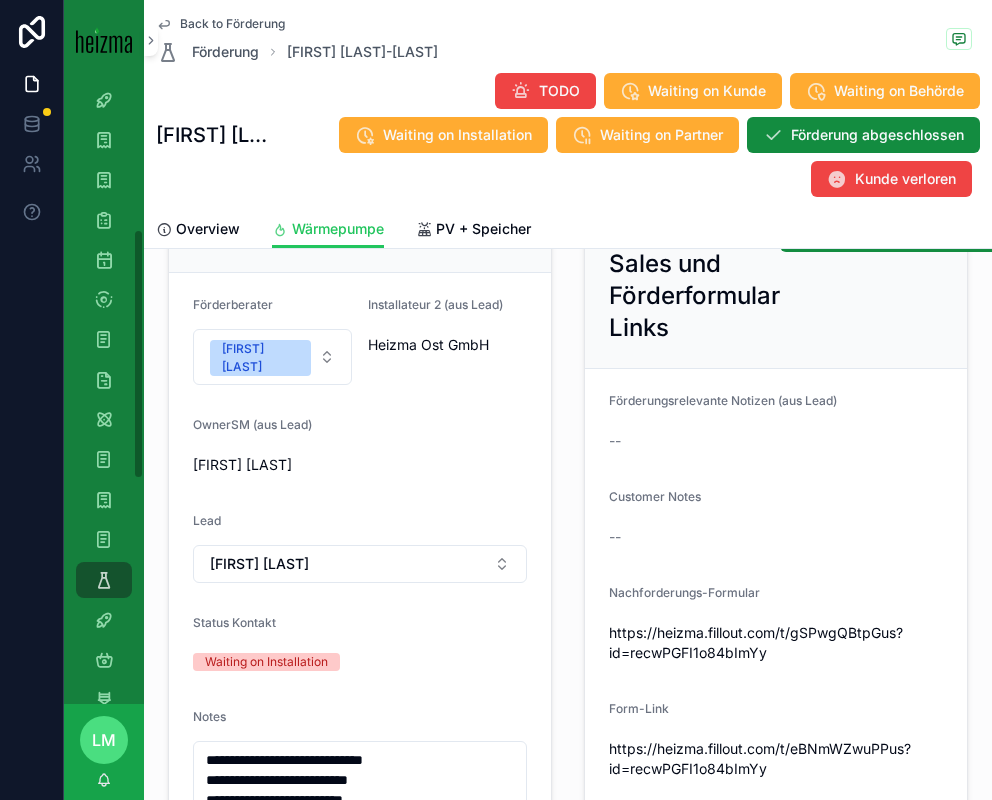 click on "Back to Förderung" at bounding box center (232, 24) 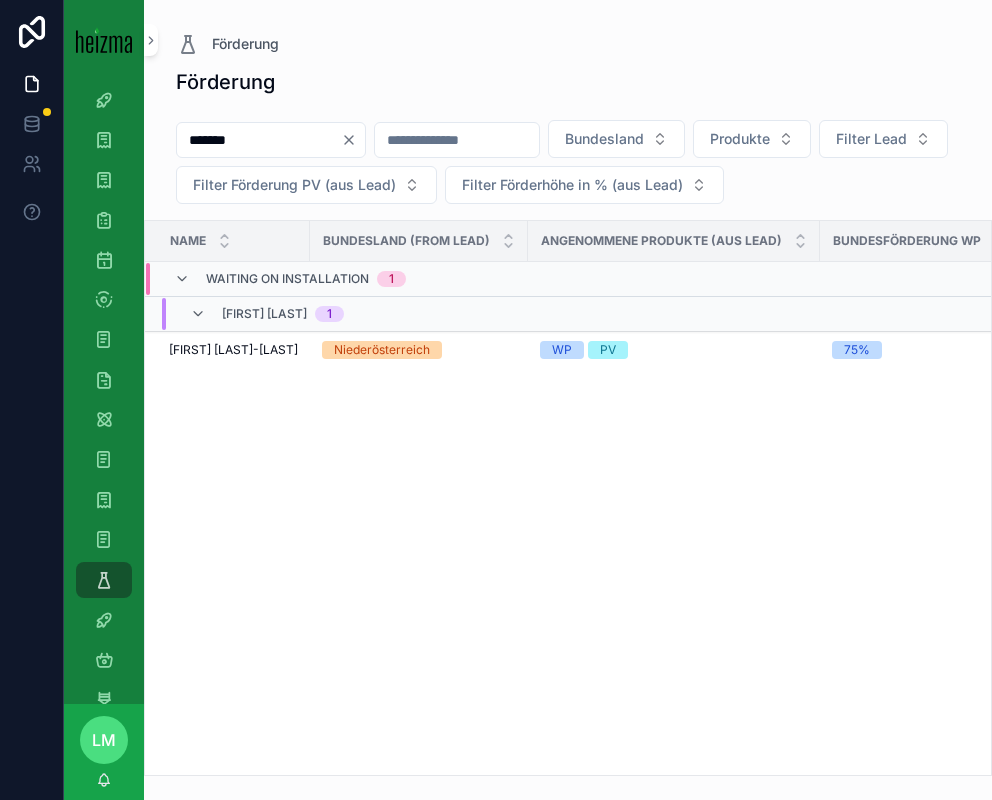 click on "*******" at bounding box center [259, 140] 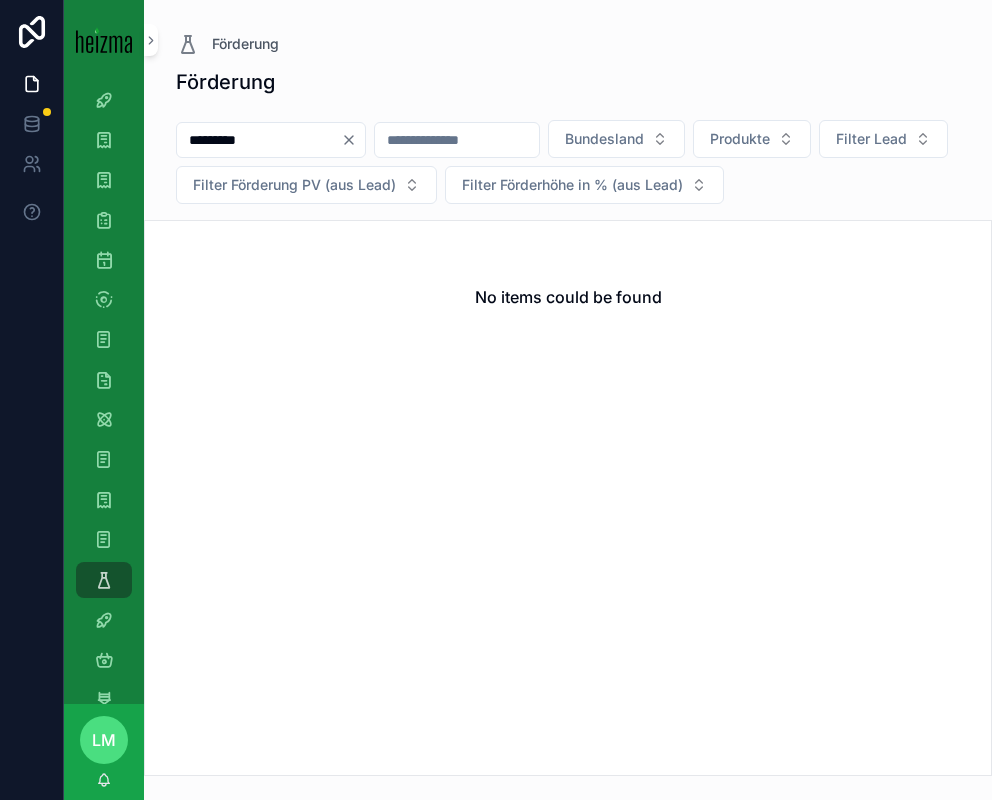 click on "*********" at bounding box center (259, 140) 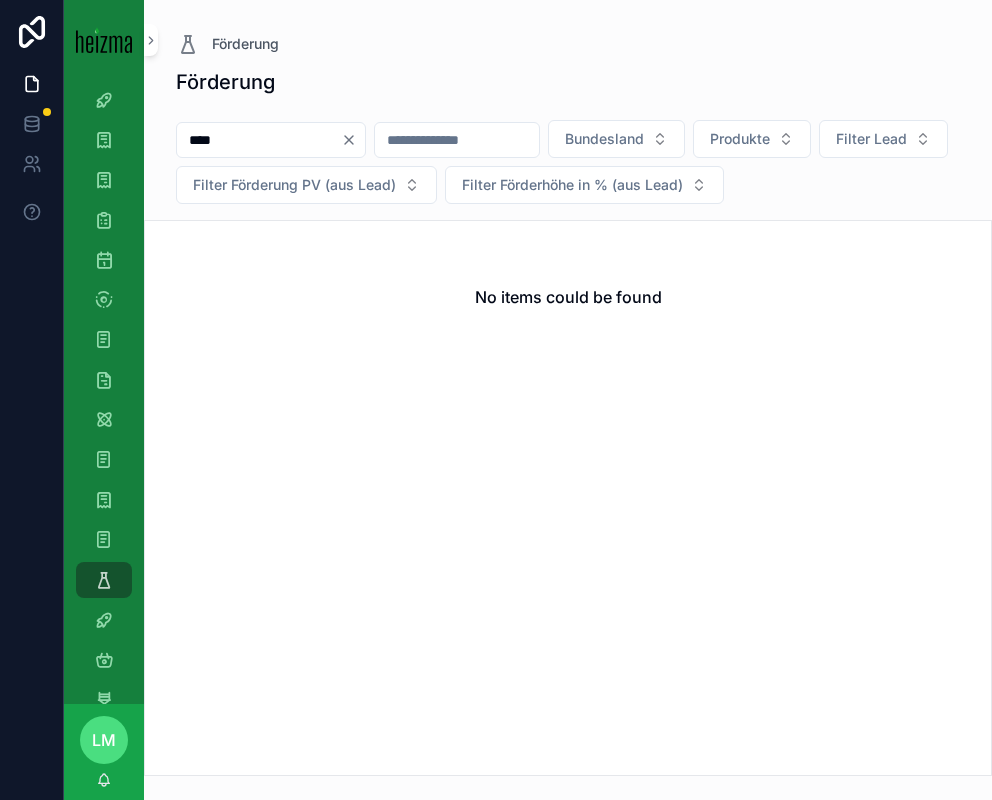 type on "****" 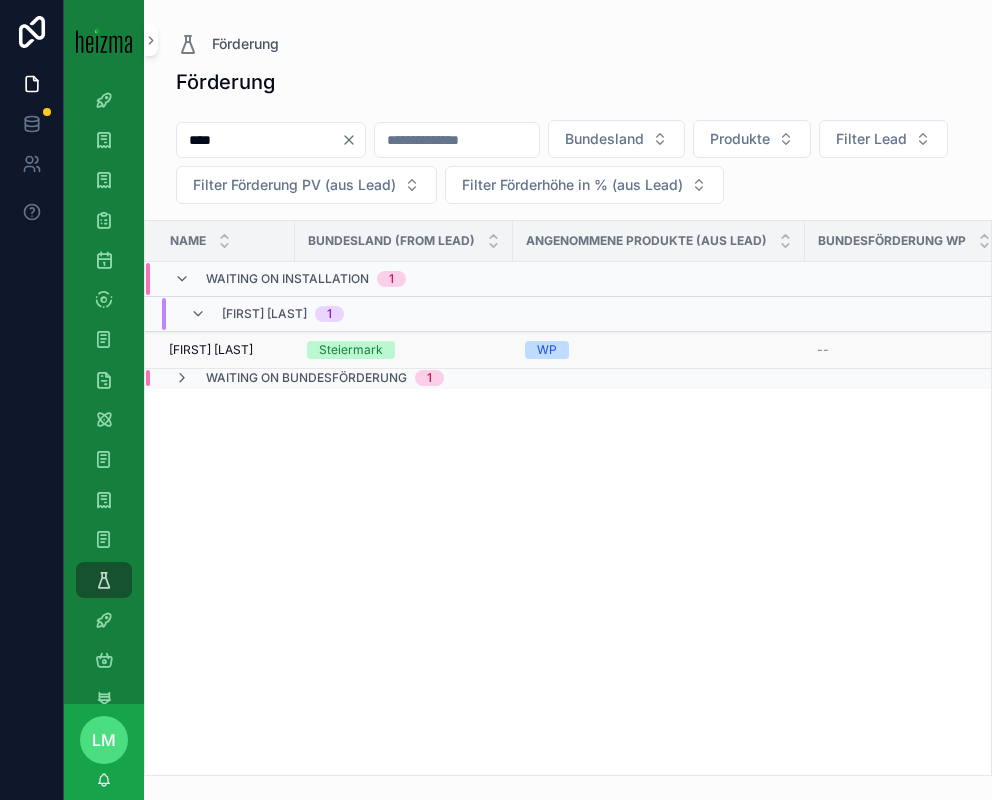 click on "Carol Marc Pernat" at bounding box center (211, 350) 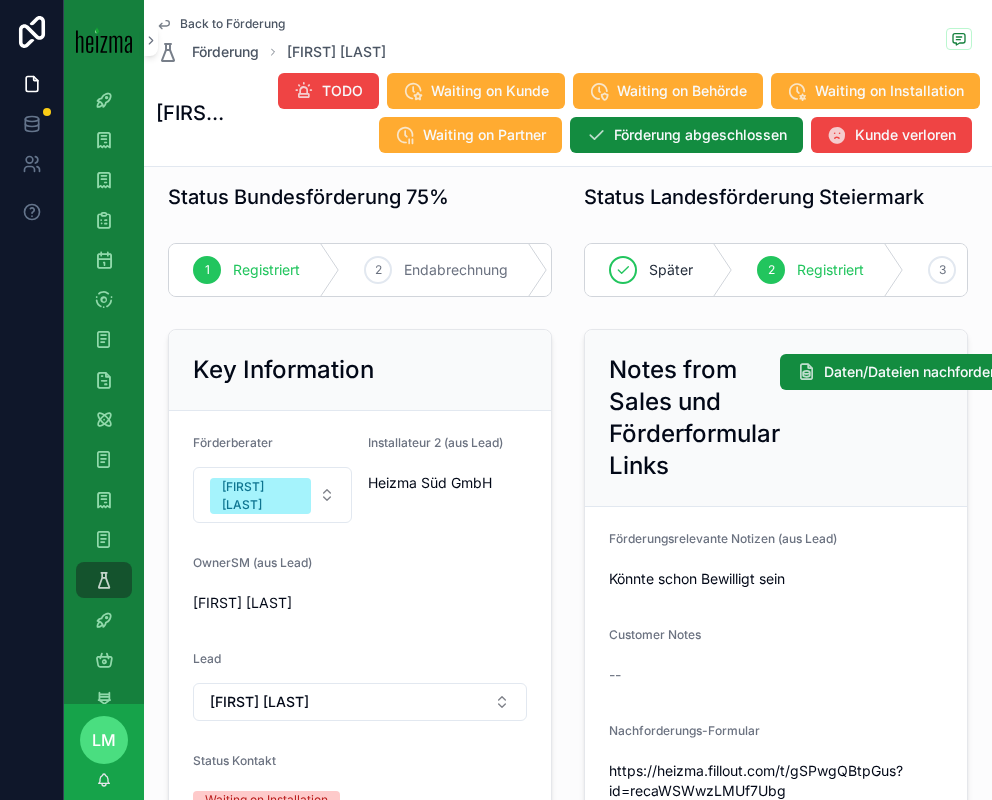 scroll, scrollTop: 0, scrollLeft: 0, axis: both 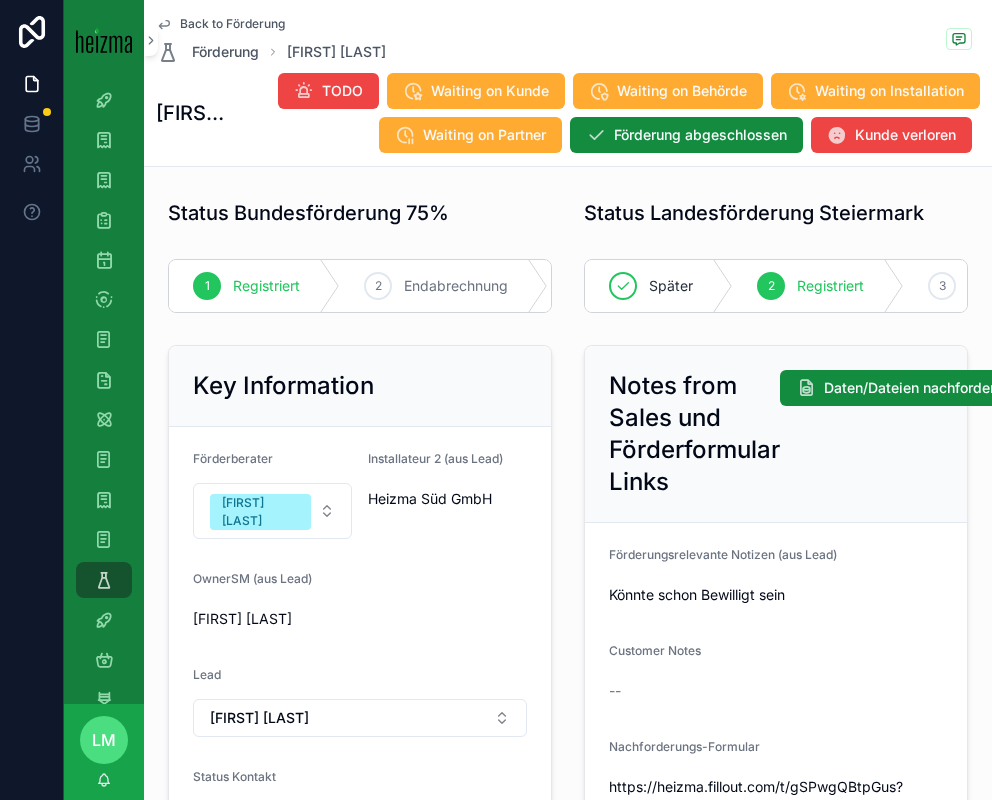 drag, startPoint x: 470, startPoint y: 41, endPoint x: 410, endPoint y: 54, distance: 61.39218 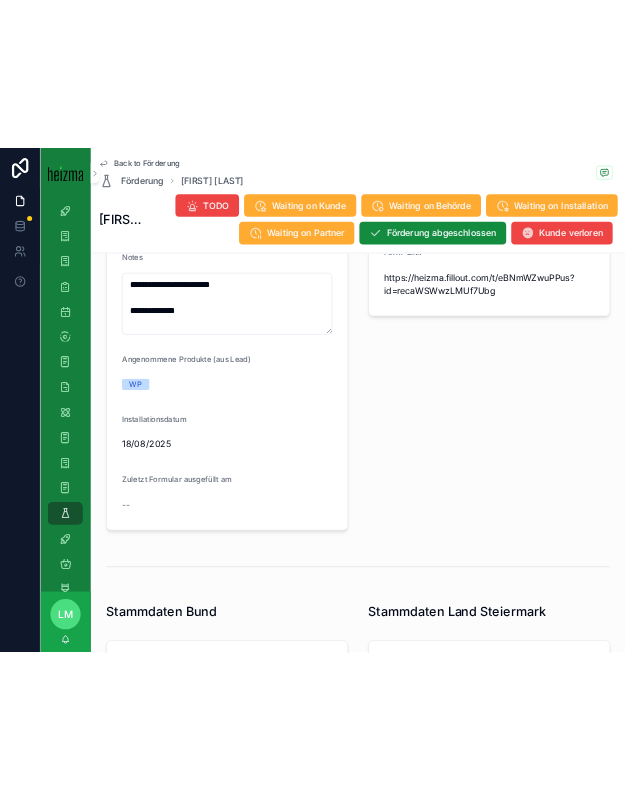 scroll, scrollTop: 430, scrollLeft: 0, axis: vertical 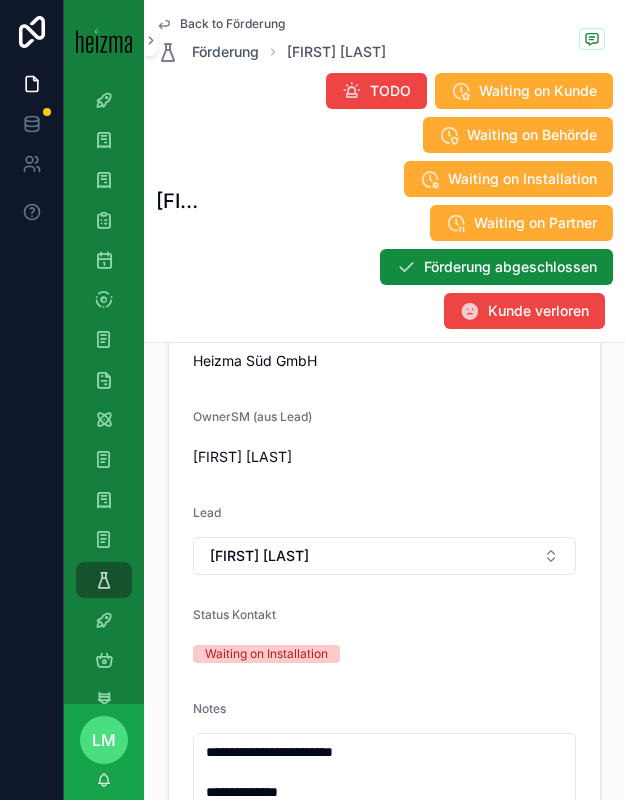 click on "Back to Förderung" at bounding box center (232, 24) 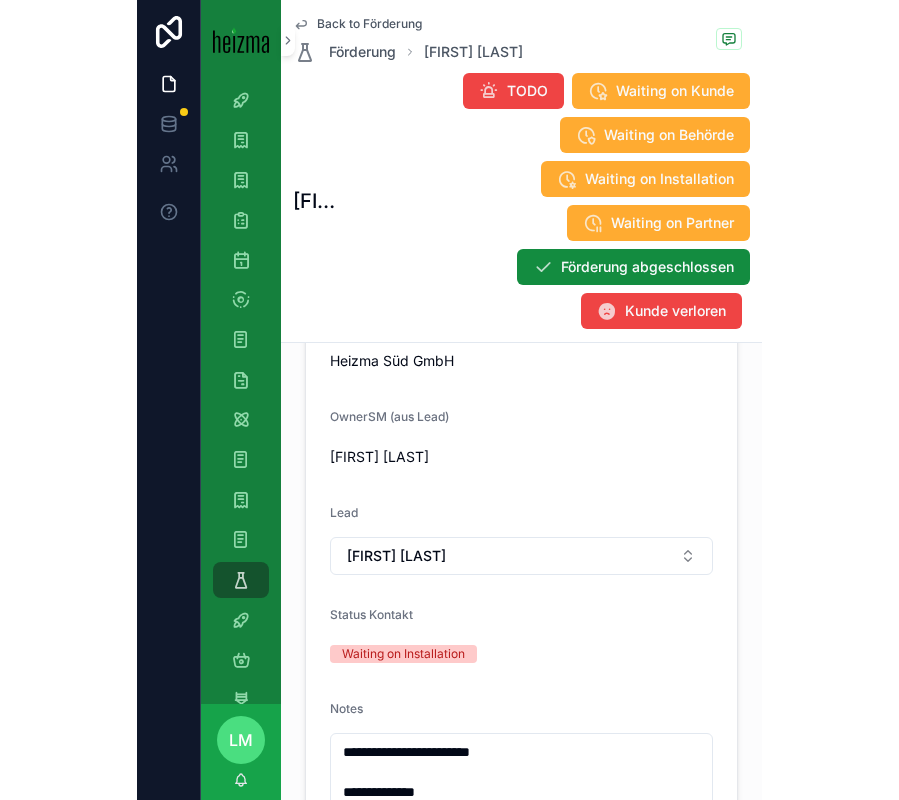 scroll, scrollTop: 0, scrollLeft: 0, axis: both 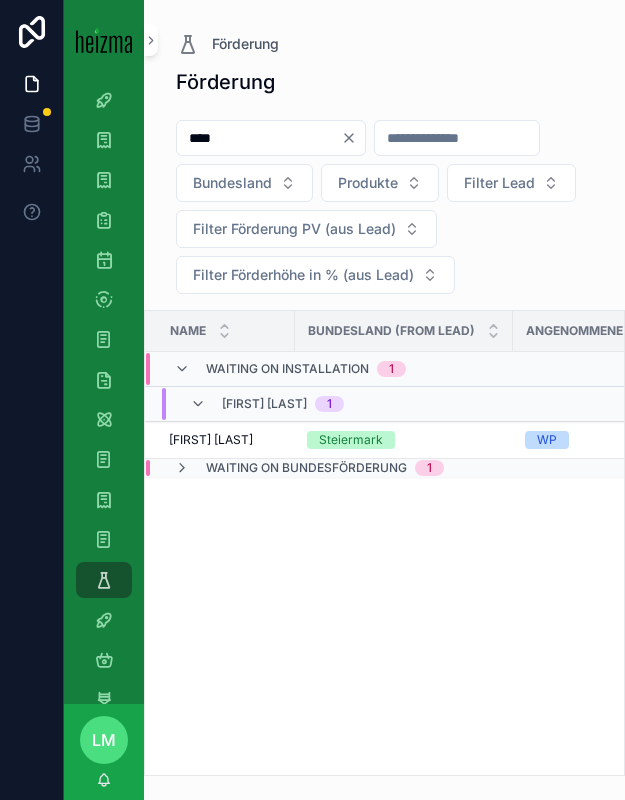 click 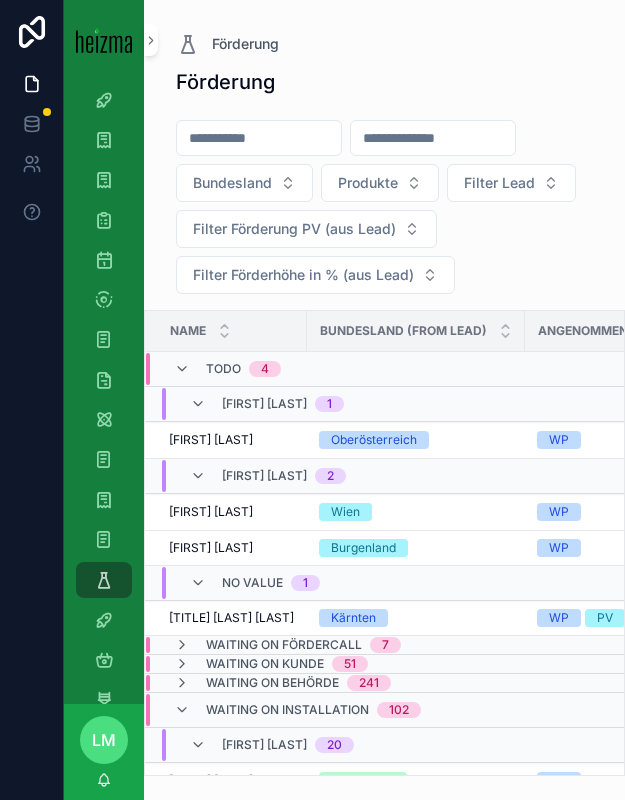 click at bounding box center [259, 138] 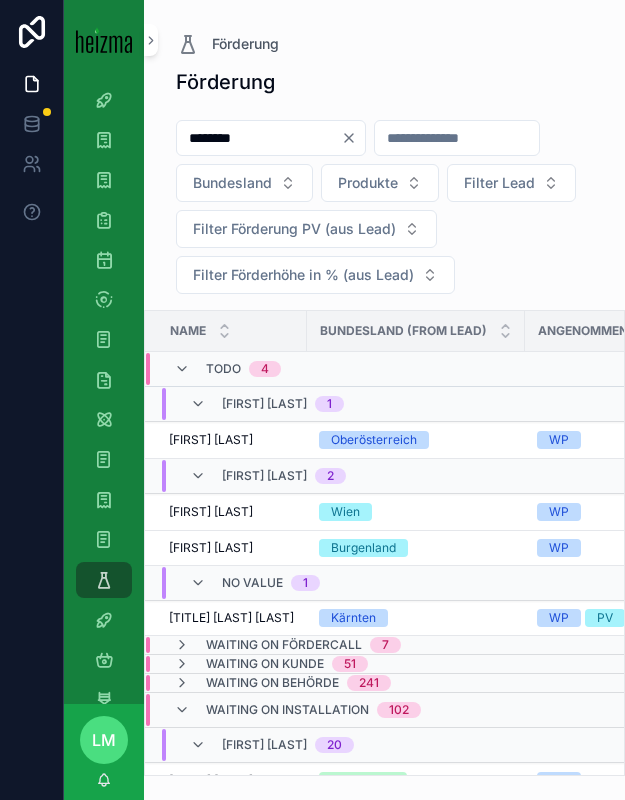 type on "********" 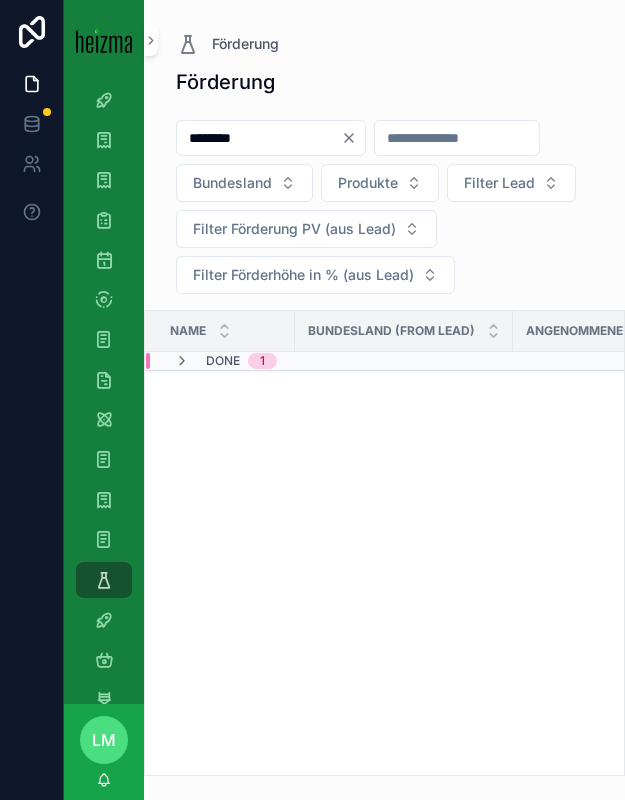 click on "Done" at bounding box center (223, 361) 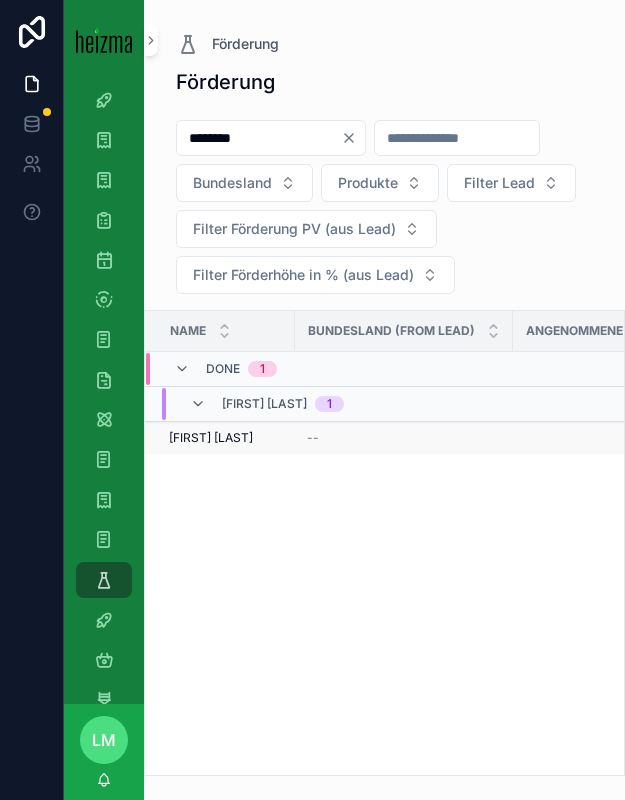 click on "Manfred  Petrides" at bounding box center (211, 438) 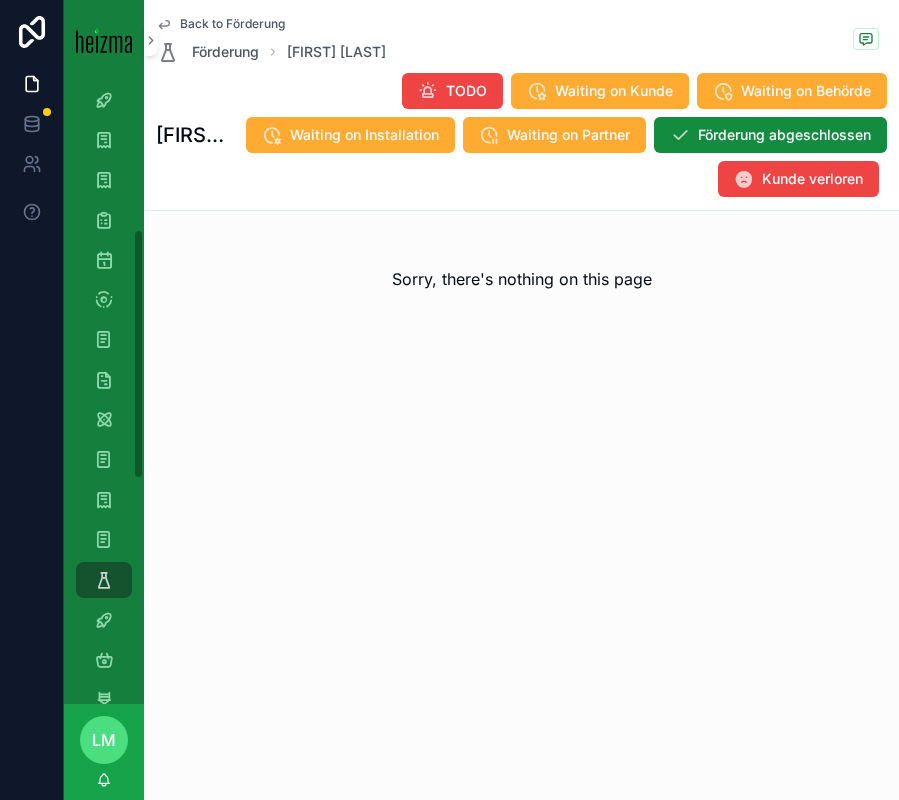 click on "Back to Förderung  Förderung  Manfred  Petrides" at bounding box center [271, 40] 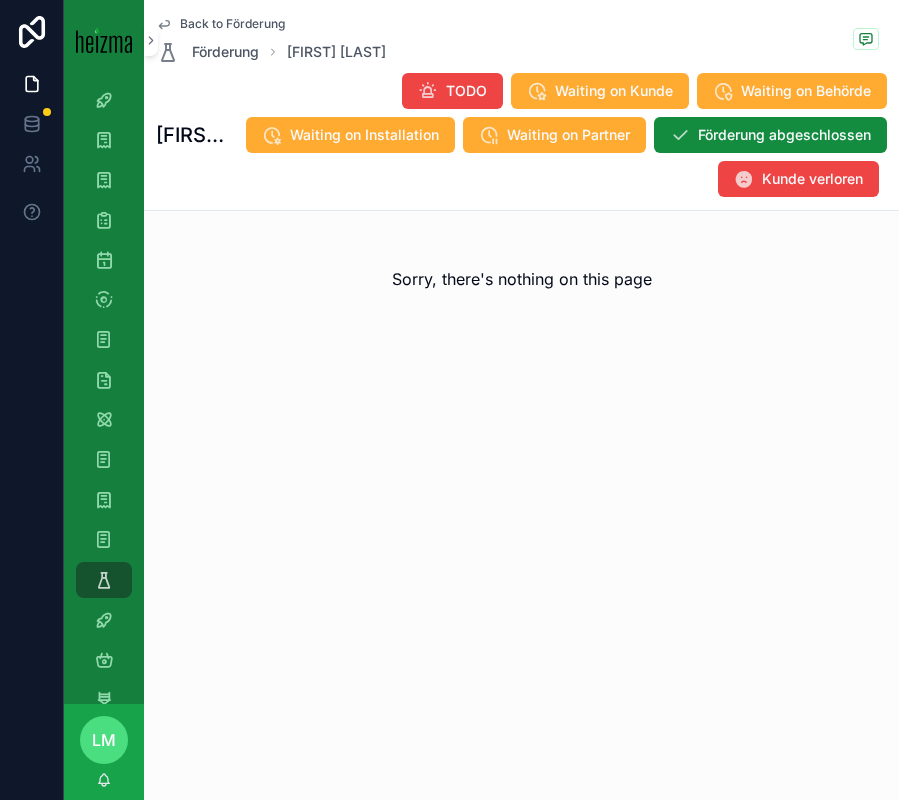 click on "Back to Förderung" at bounding box center (232, 24) 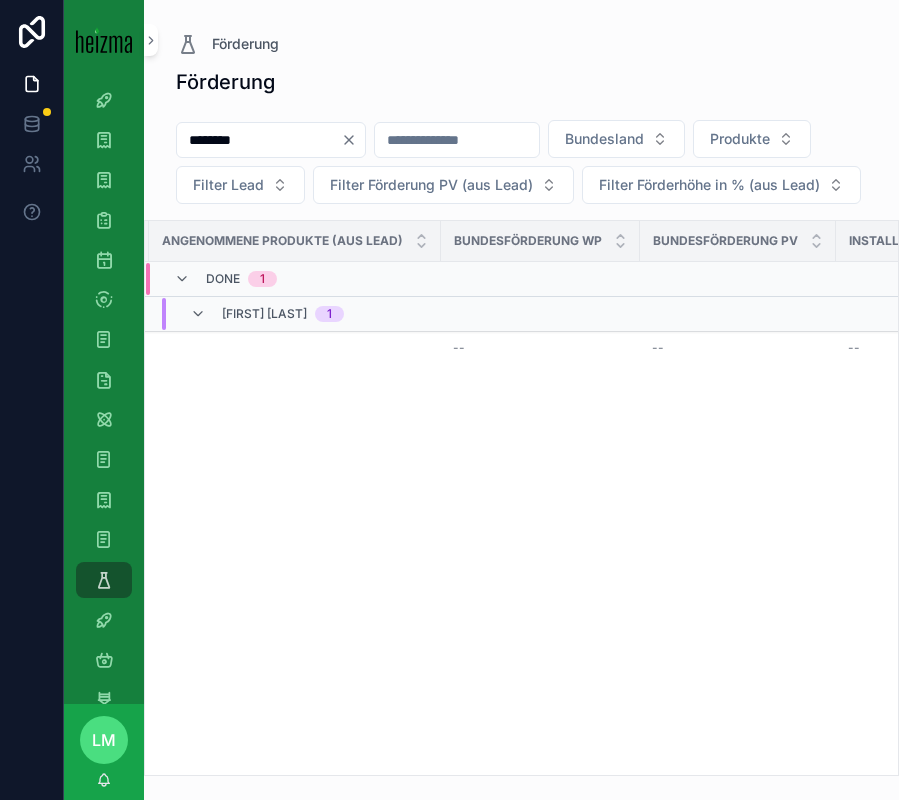 scroll, scrollTop: 0, scrollLeft: 0, axis: both 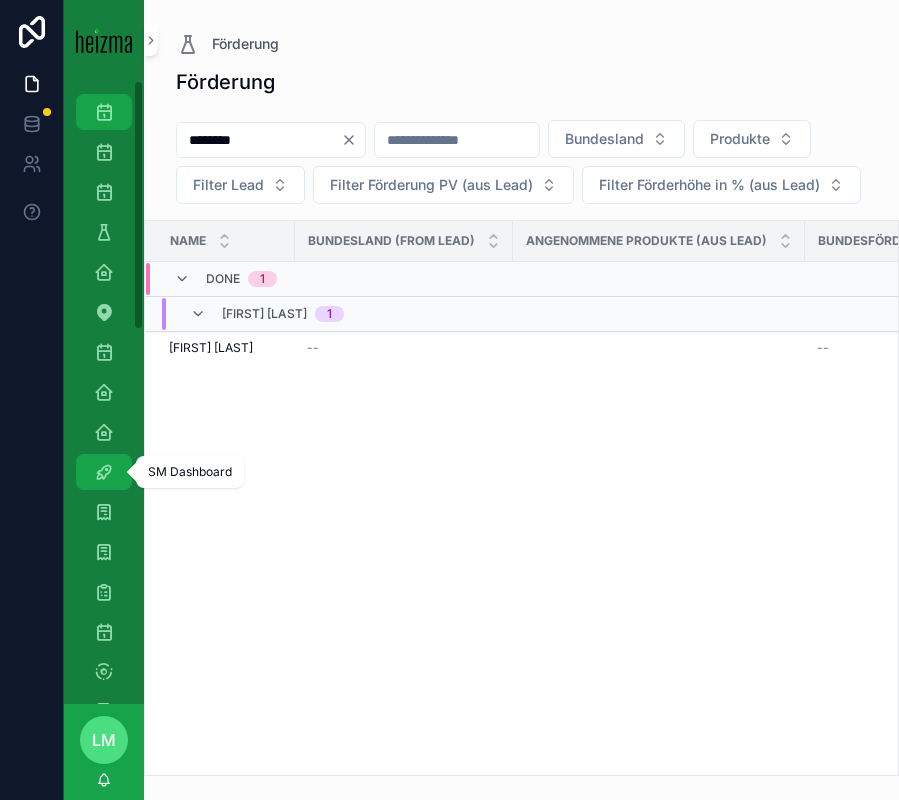 click at bounding box center (104, 112) 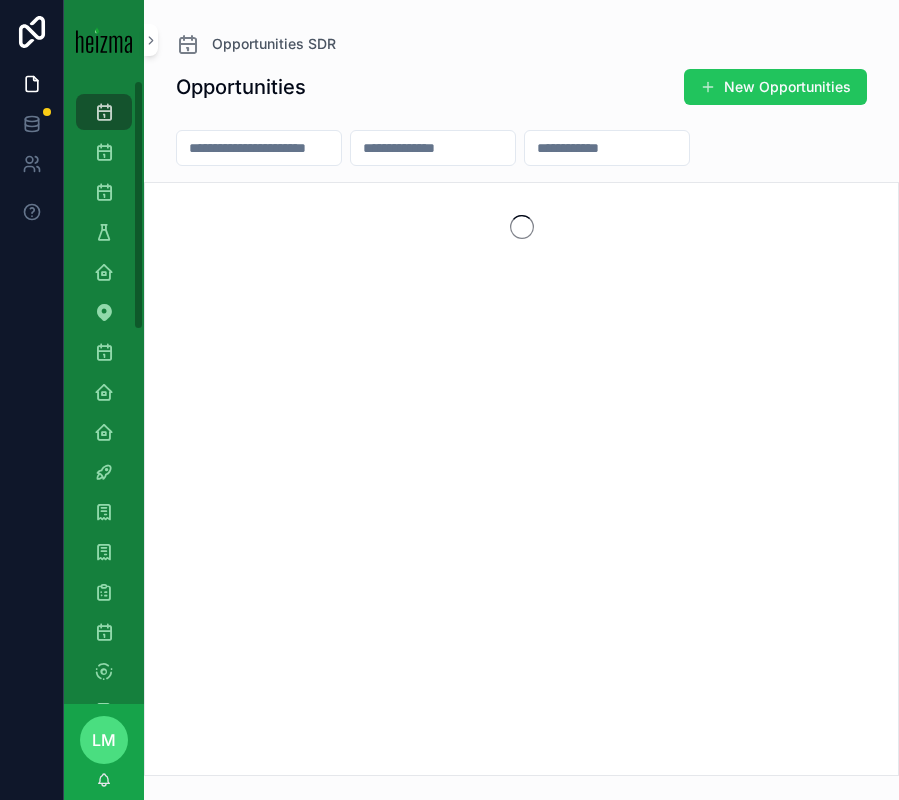 click at bounding box center (259, 148) 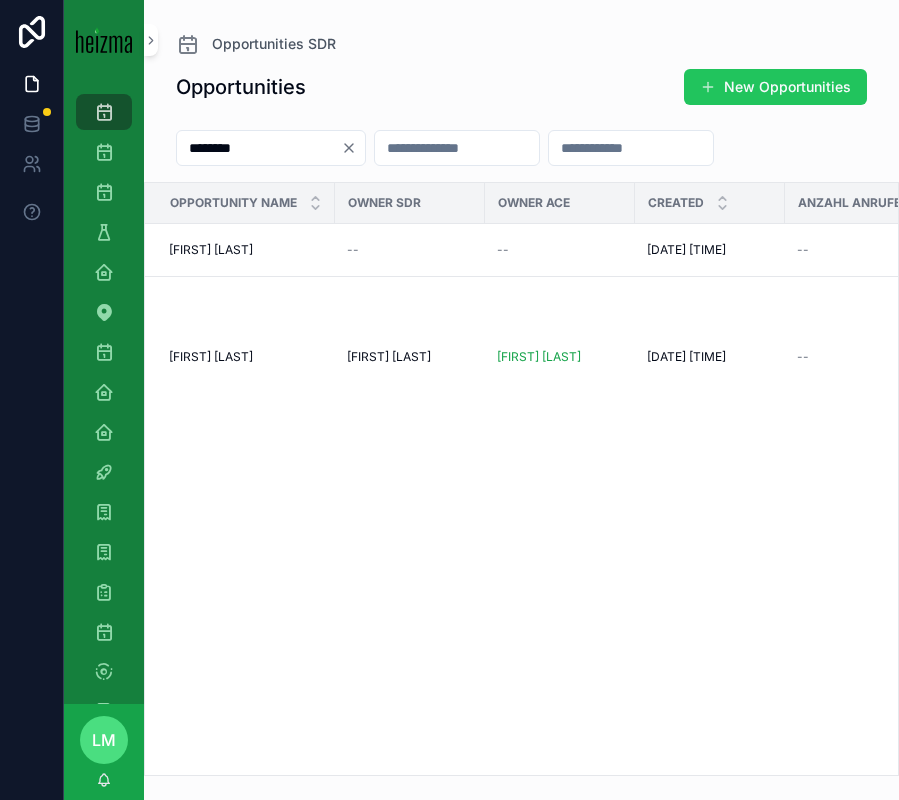 click on "********" at bounding box center [259, 148] 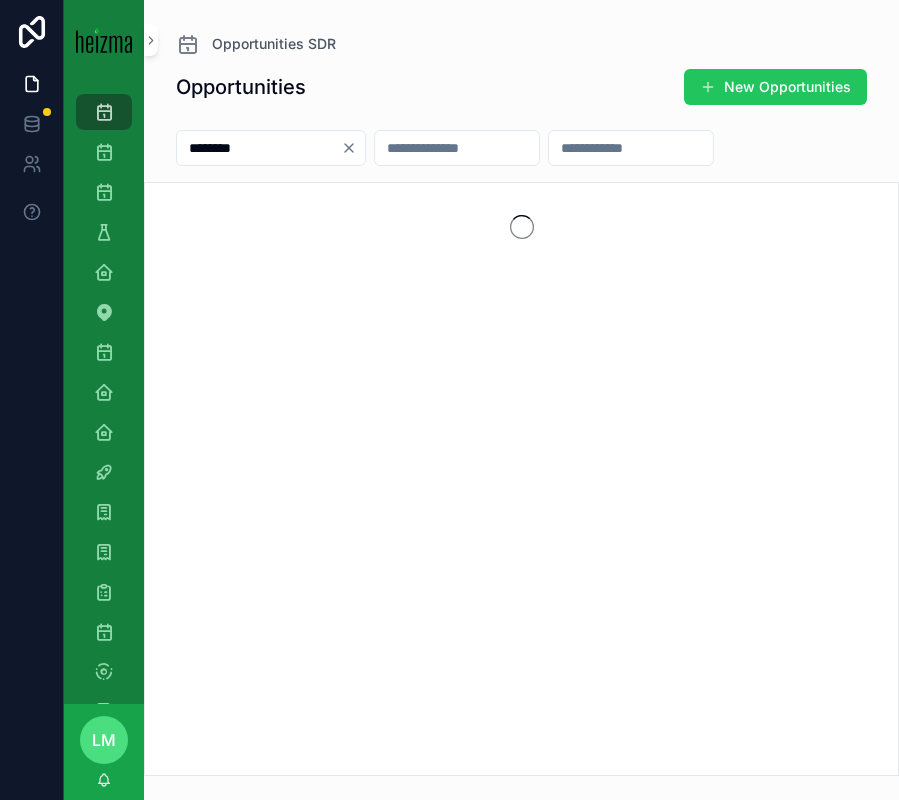click on "Opportunities New Opportunities" at bounding box center (521, 87) 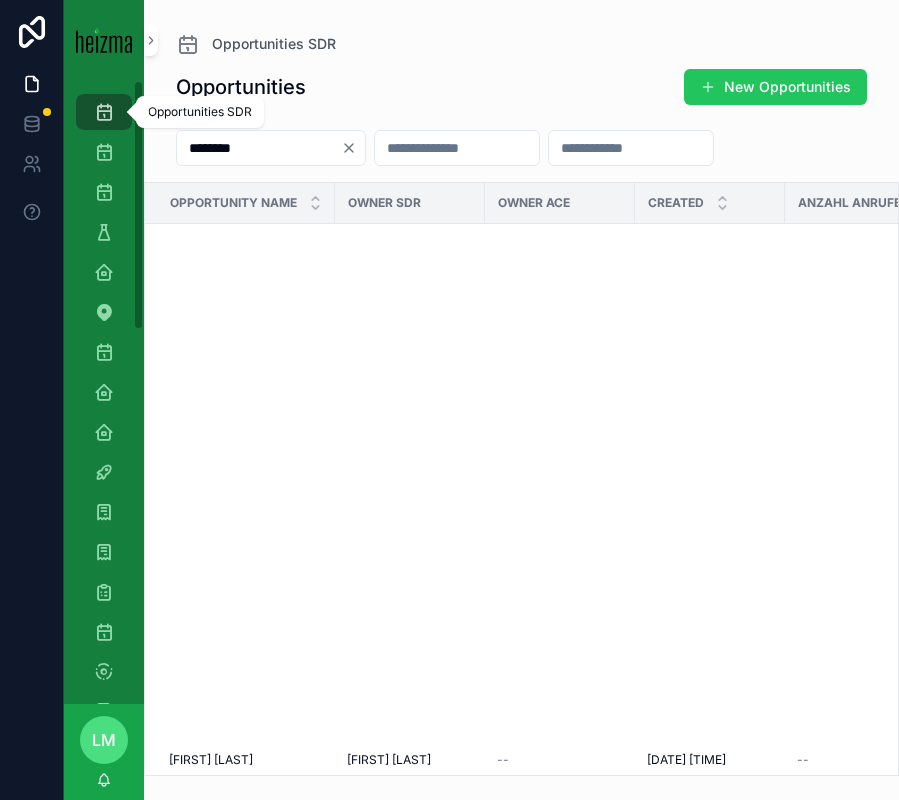 click at bounding box center [104, 112] 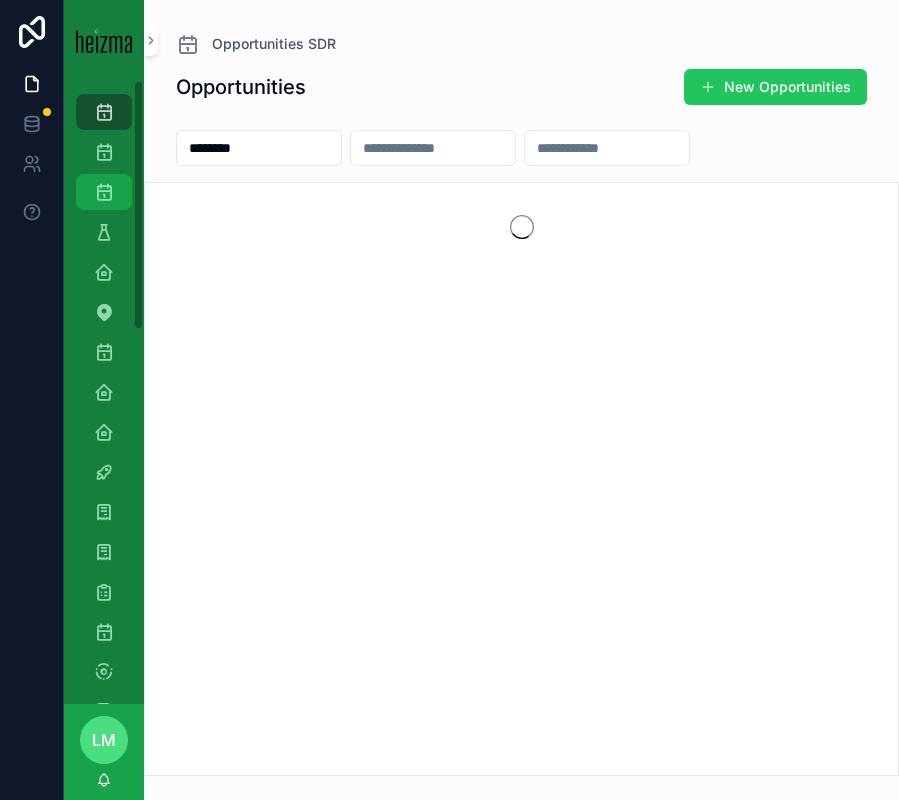 click on "Opportunities SM" at bounding box center (104, 192) 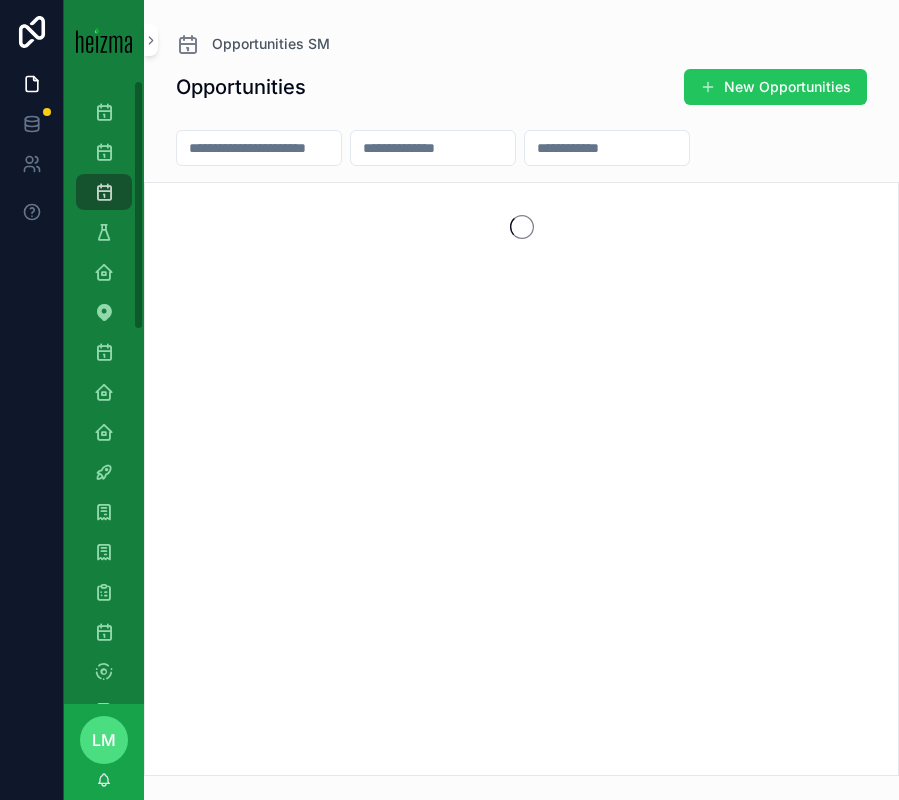 click at bounding box center [259, 148] 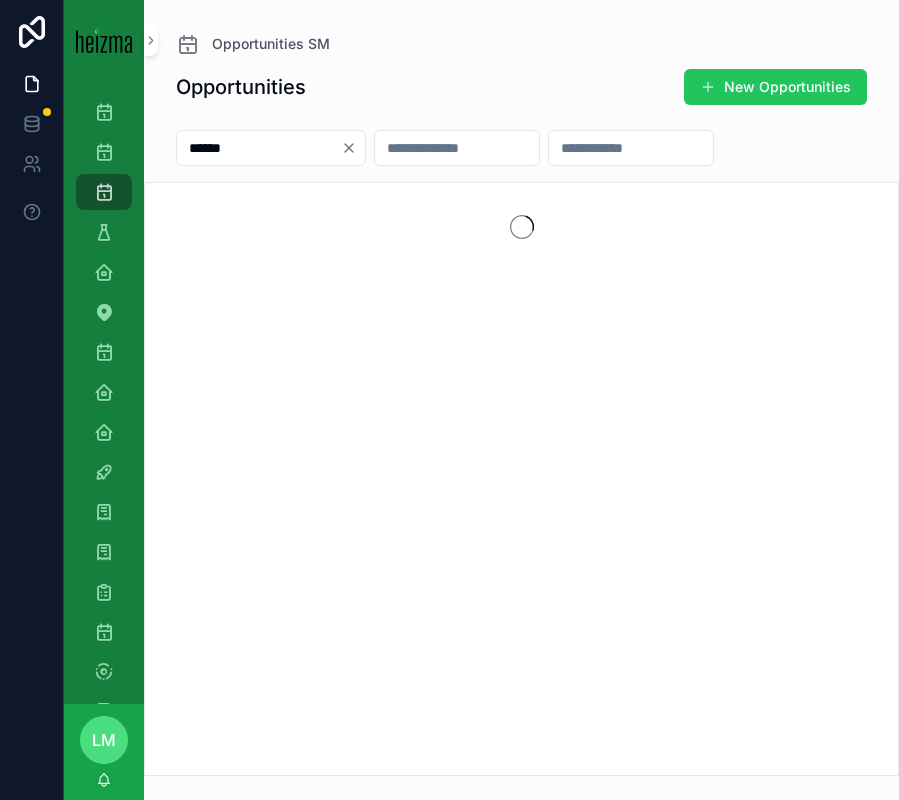 type on "******" 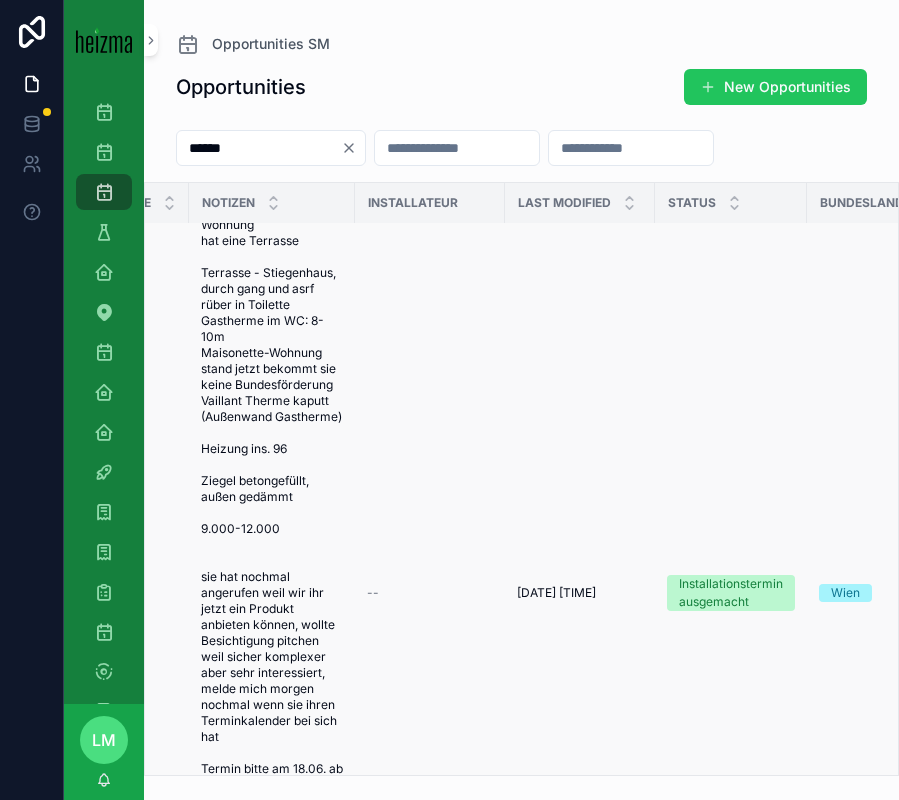 scroll, scrollTop: 993, scrollLeft: 830, axis: both 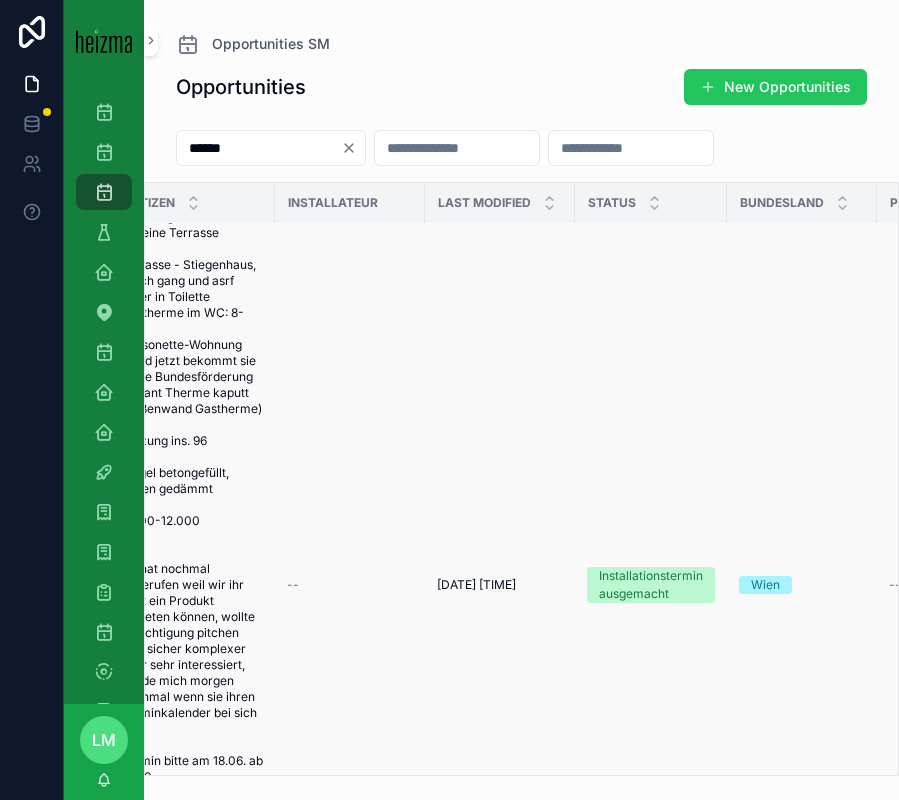 click on "01/07/2025 08:57" at bounding box center (476, 585) 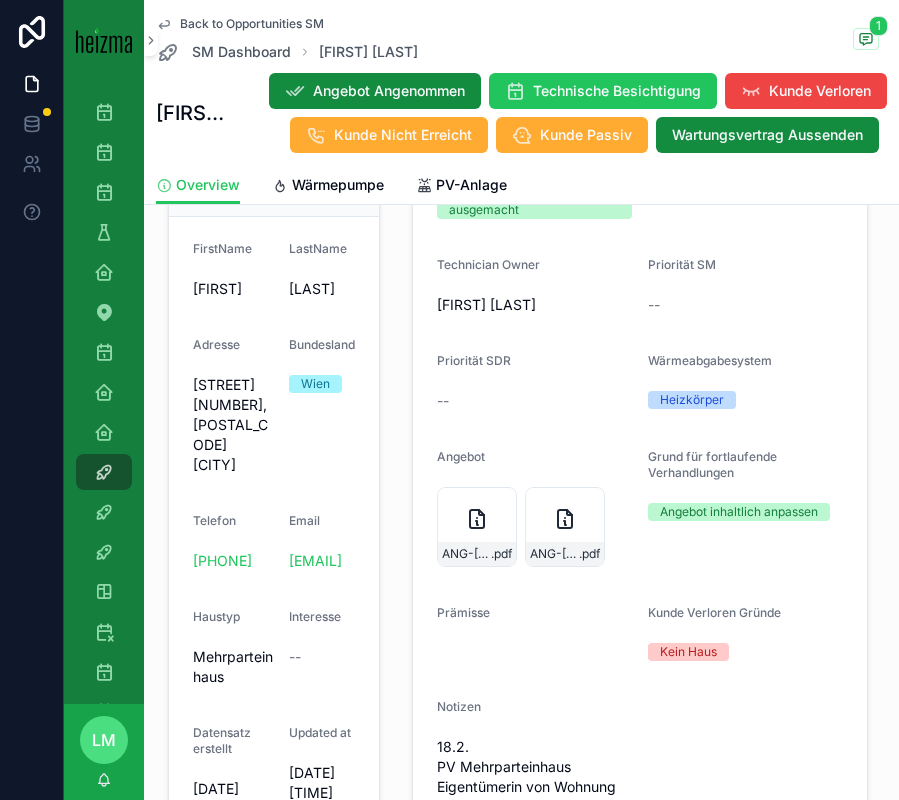 scroll, scrollTop: 409, scrollLeft: 0, axis: vertical 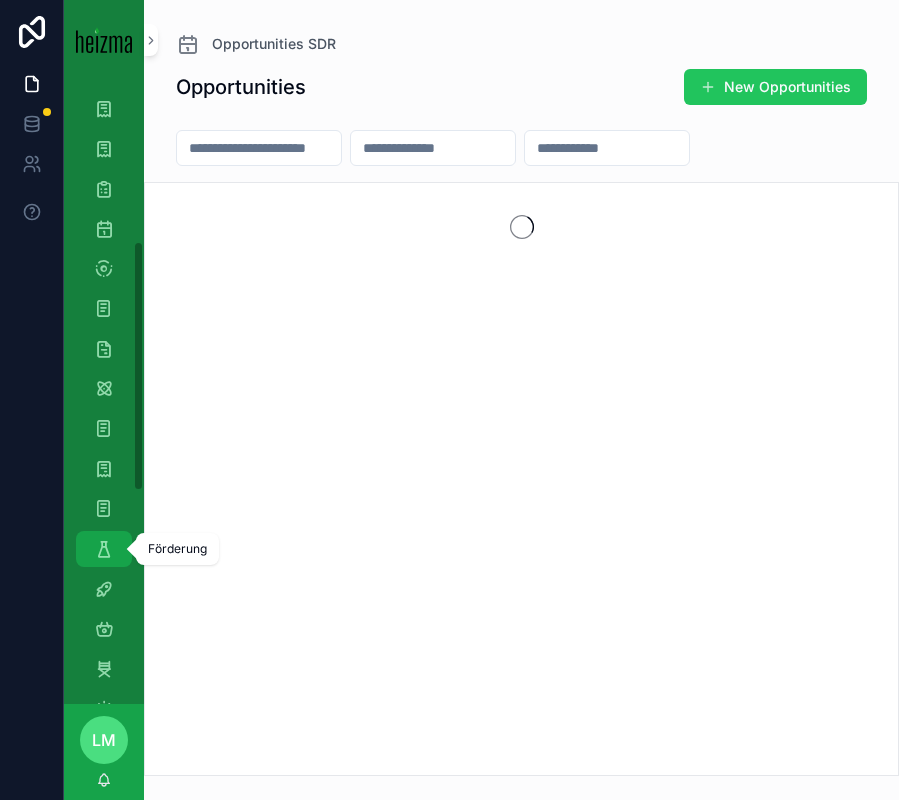 click at bounding box center [104, 549] 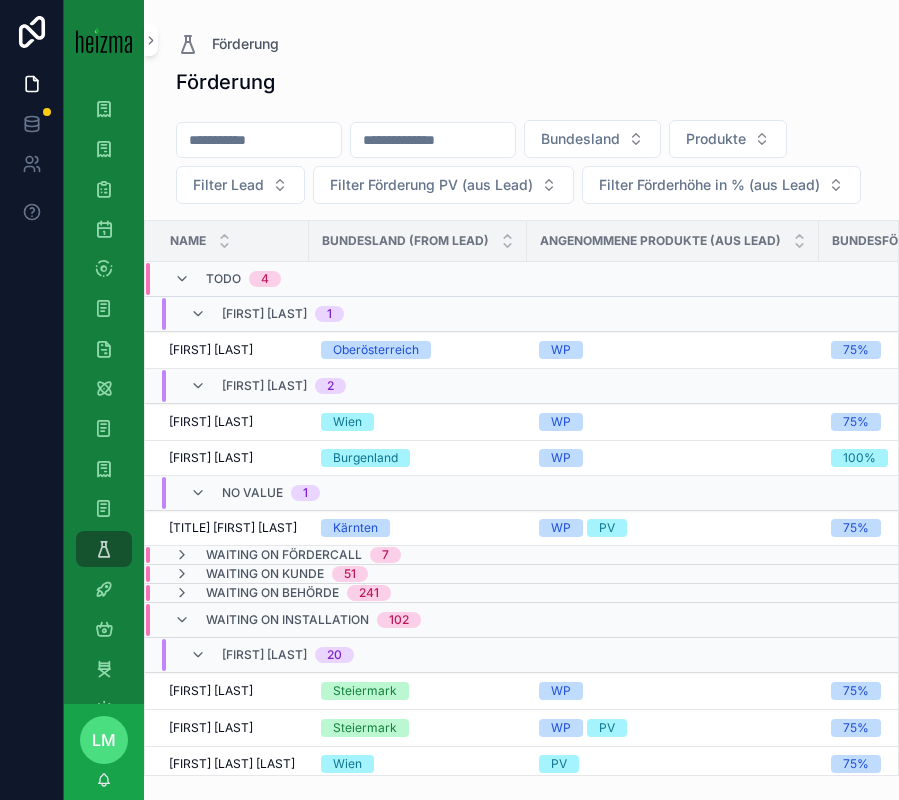 click at bounding box center (259, 140) 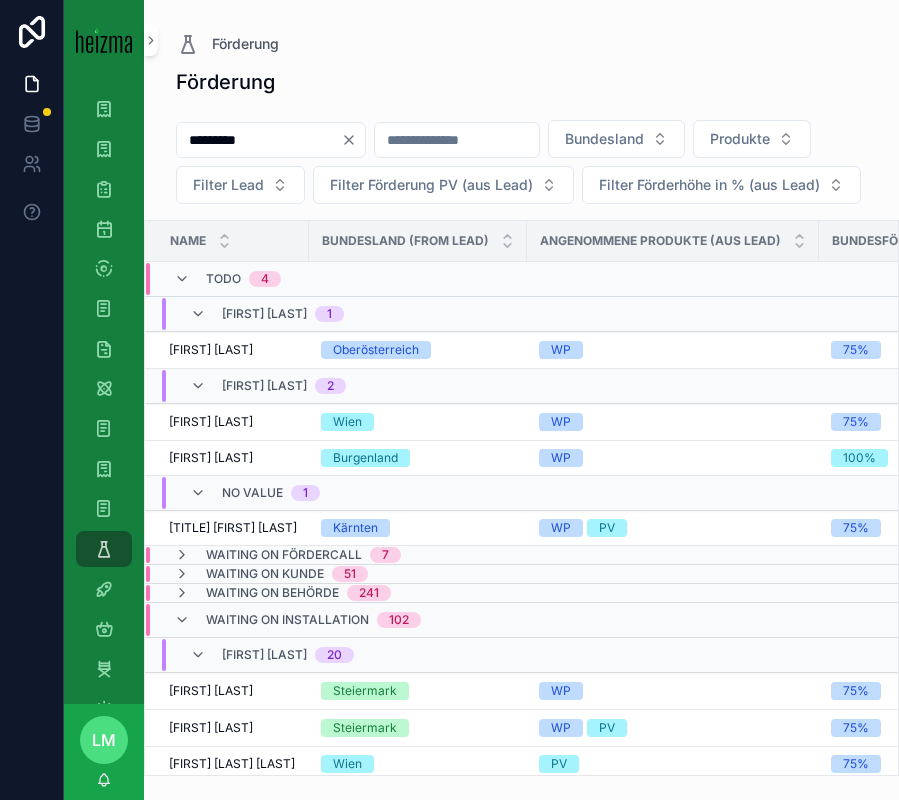 type on "*********" 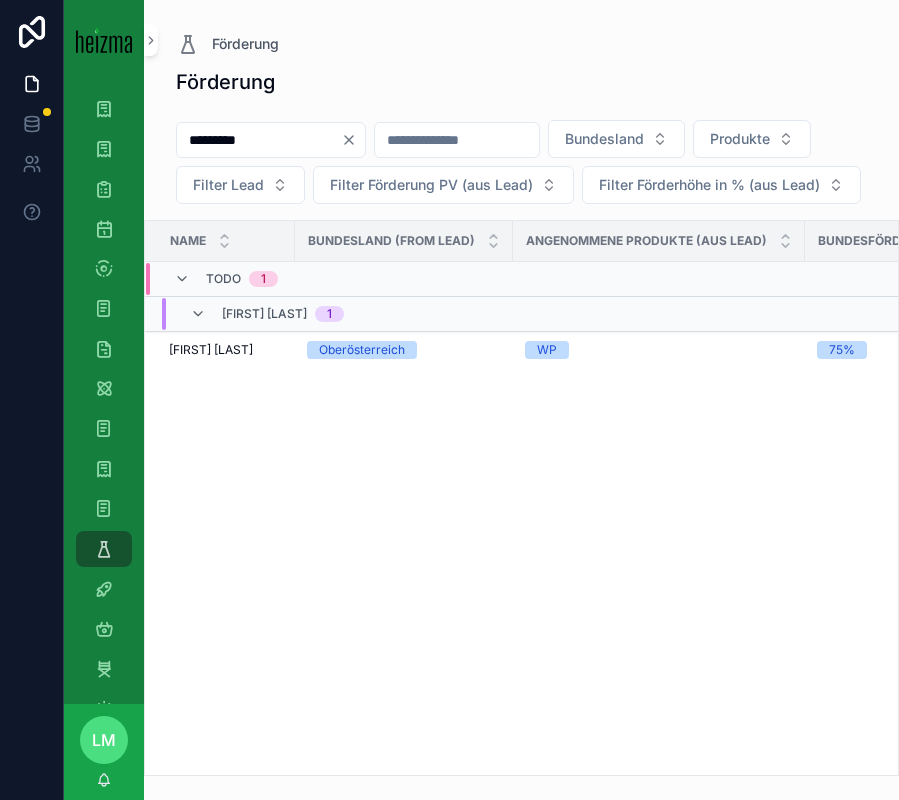 click on "Name Bundesland (from Lead) Angenommene Produkte (aus Lead) Bundesförderung WP Bundesförderung PV Installationsdatum Bereits für Bundesförderung registriert (aus Lead) Installateur 2 (aus Lead) TODO 1 [FIRST] [LAST] 1 [FIRST] [LAST] [FIRST] [LAST] Oberösterreich WP 75% -- 11/12/2024 11/12/2024 Rückholaktion (Max) Rückholaktion (Max)" at bounding box center (521, 498) 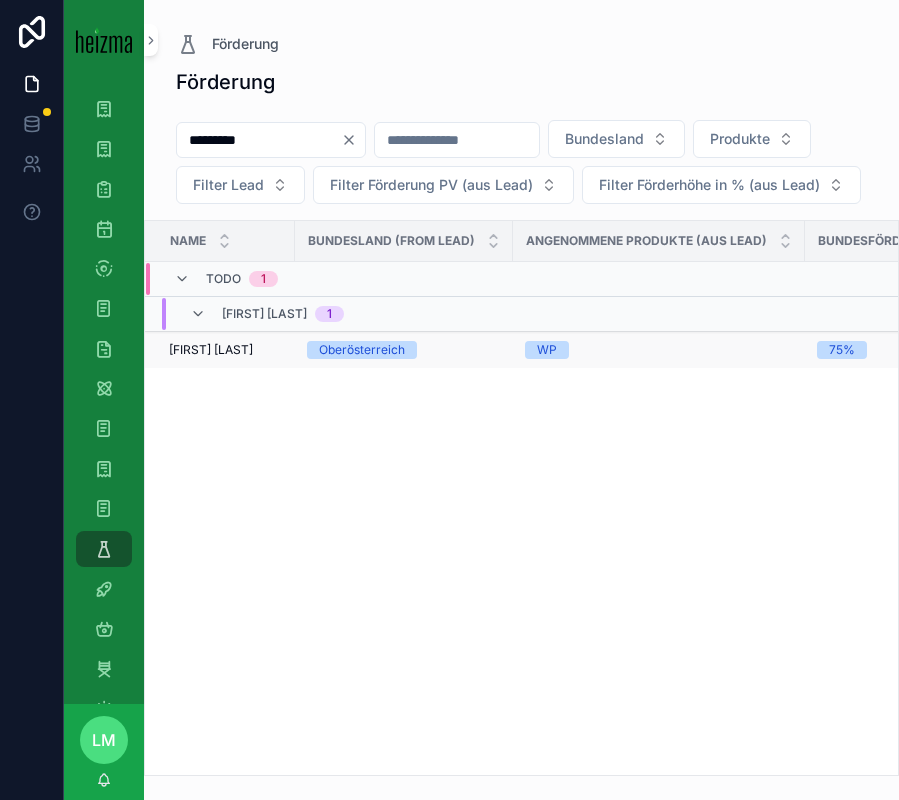 click on "[FIRST] [LAST]" at bounding box center (211, 350) 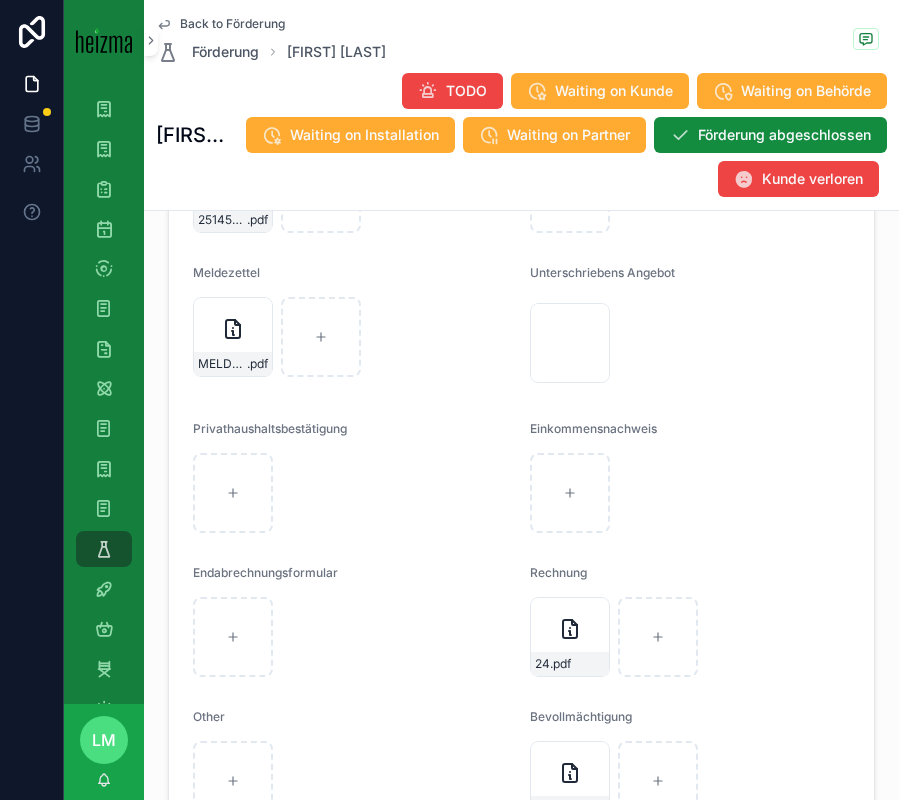 scroll, scrollTop: 3385, scrollLeft: 0, axis: vertical 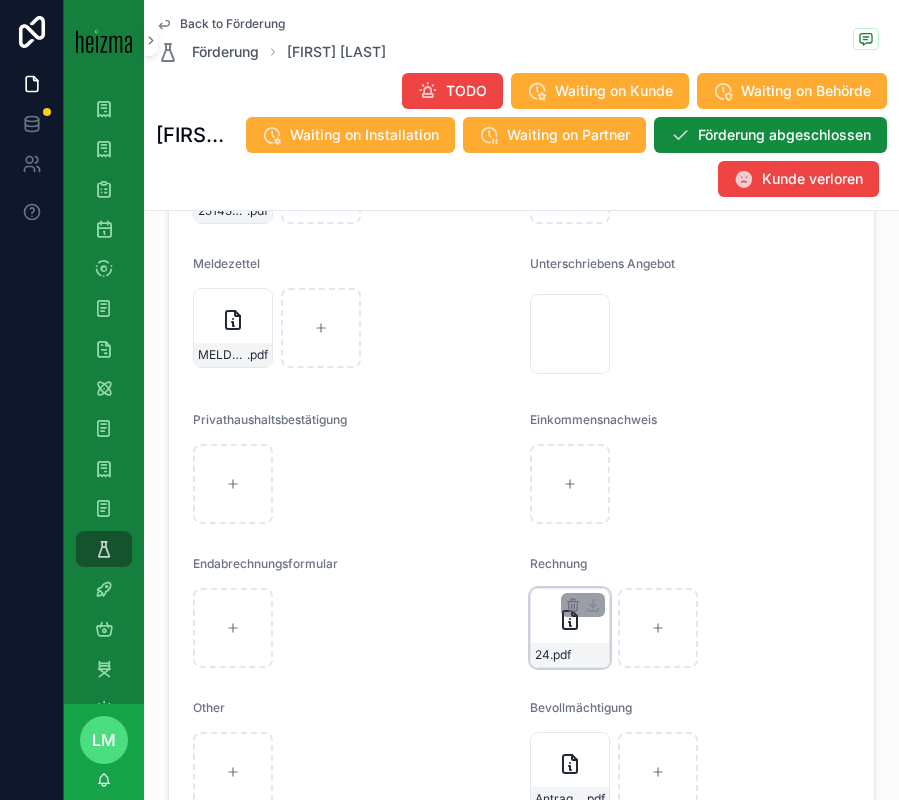 click on "24 .pdf" at bounding box center [570, 628] 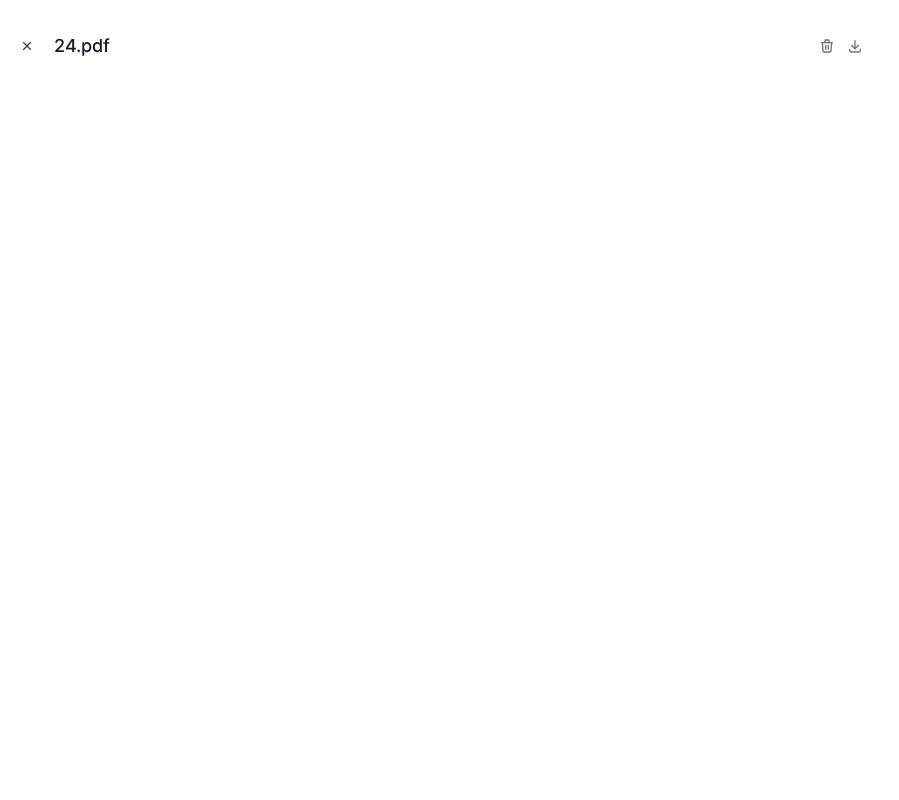 click 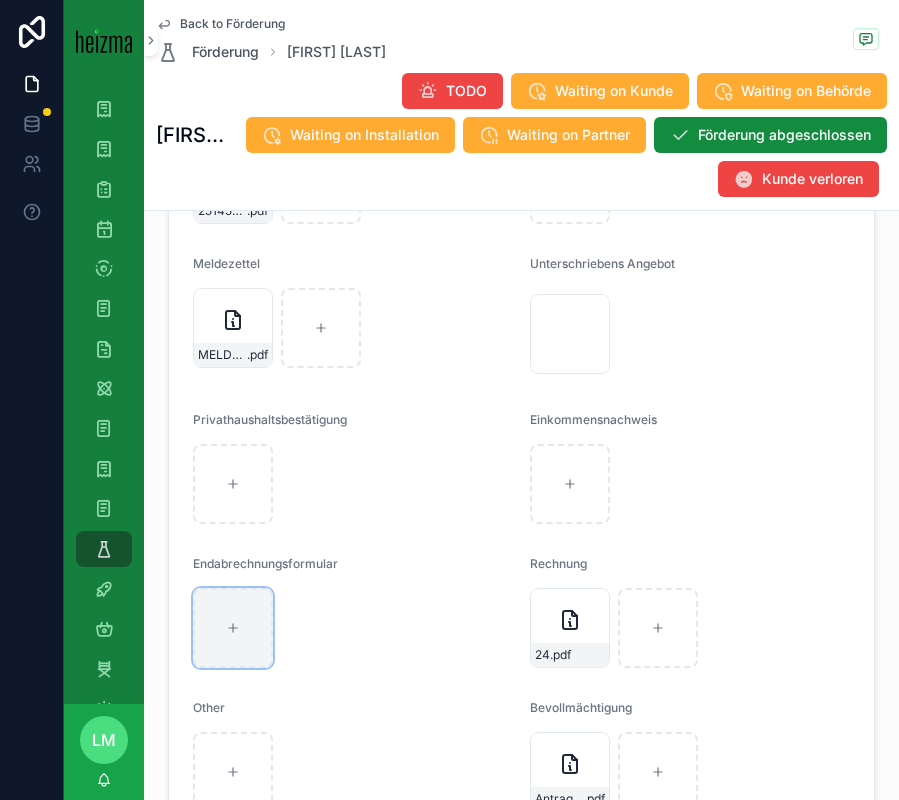 click at bounding box center [233, 628] 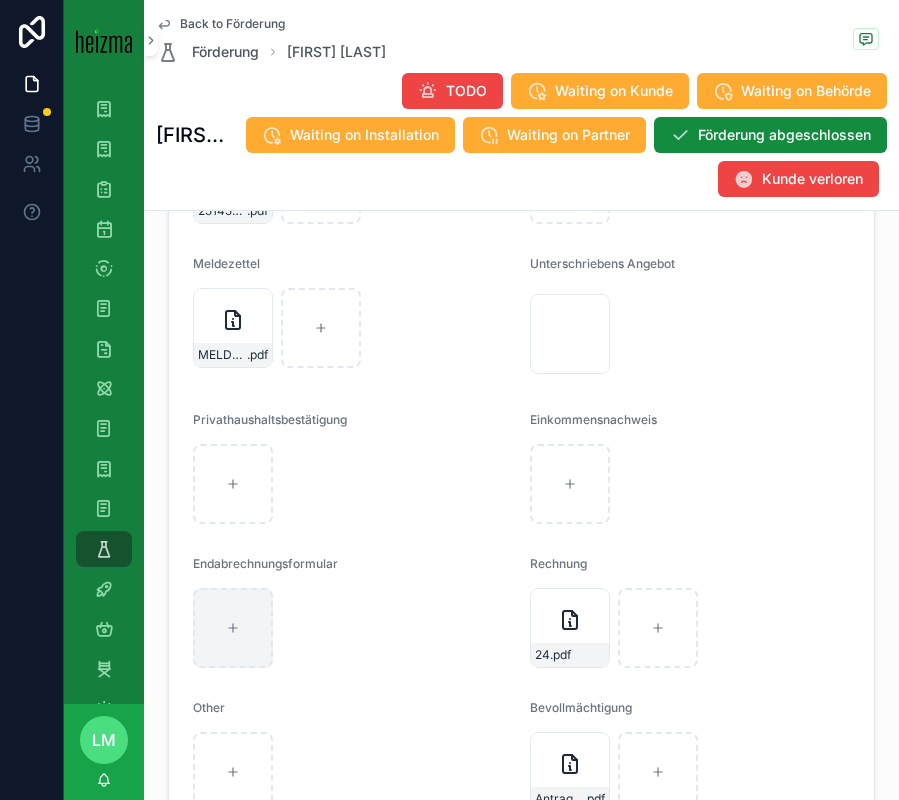type on "**********" 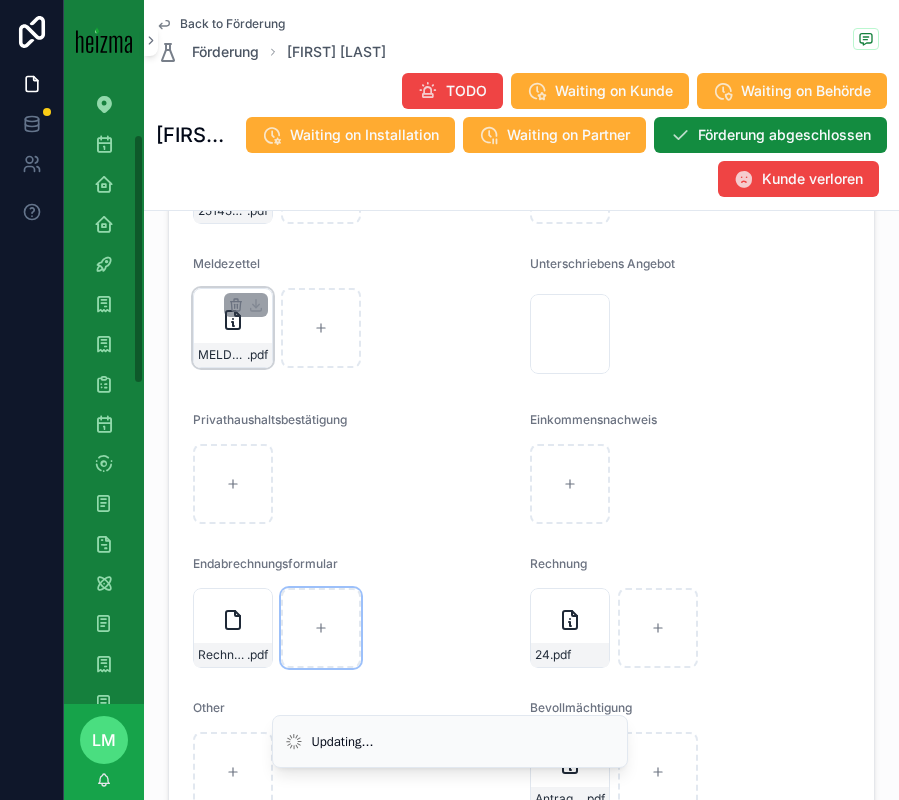 scroll, scrollTop: 136, scrollLeft: 0, axis: vertical 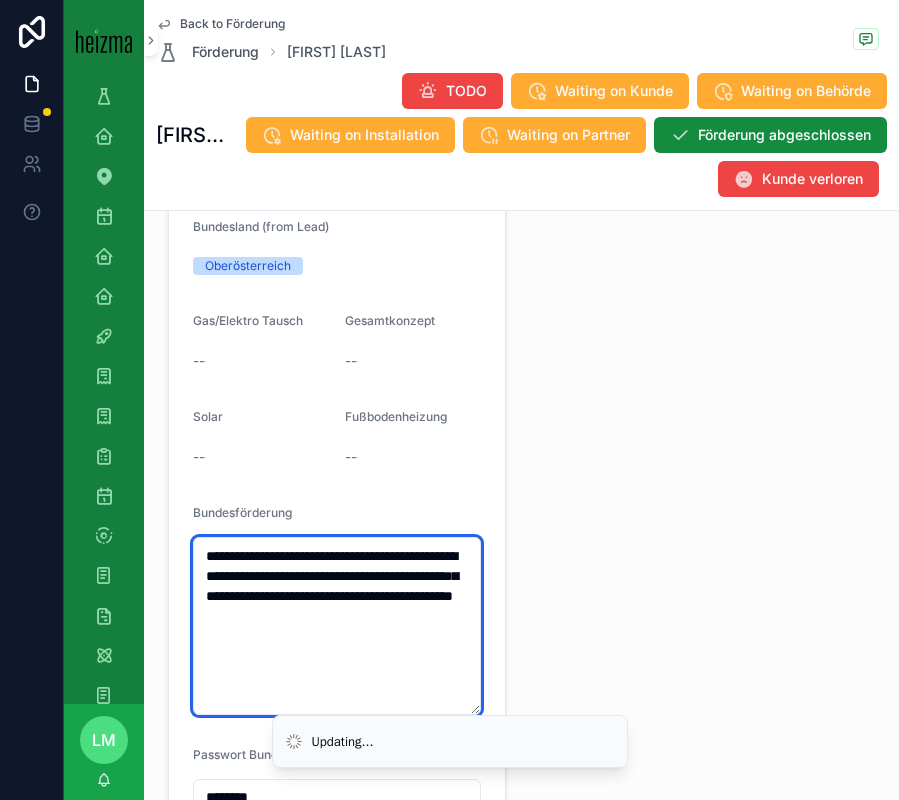 click on "**********" at bounding box center (337, 626) 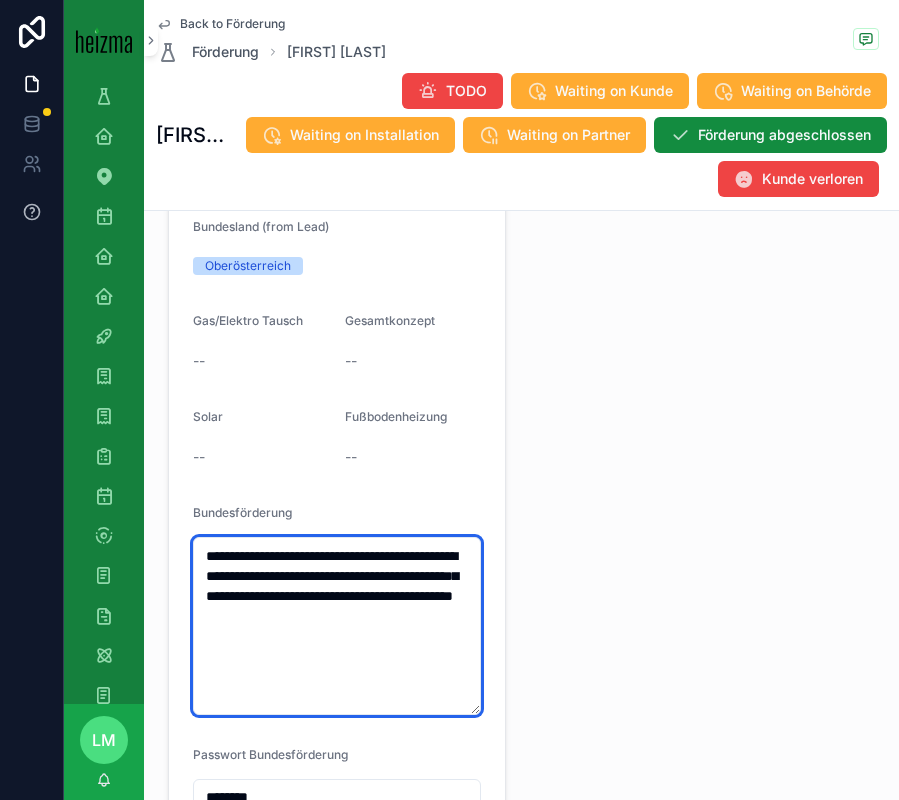 scroll, scrollTop: 2926, scrollLeft: 0, axis: vertical 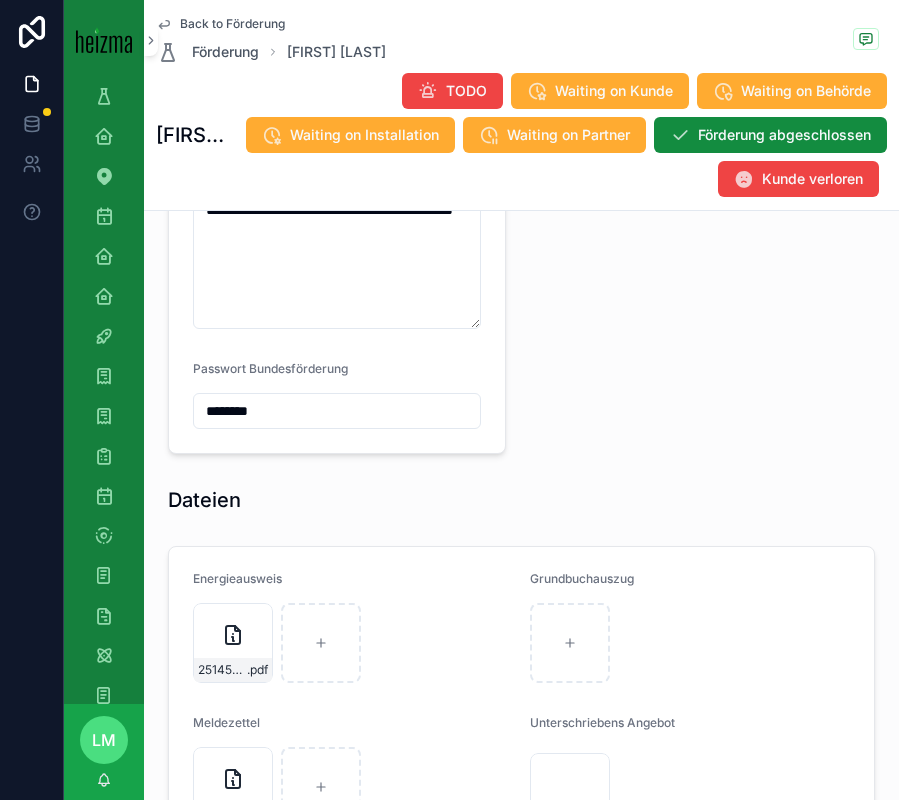 click on "********" at bounding box center [337, 411] 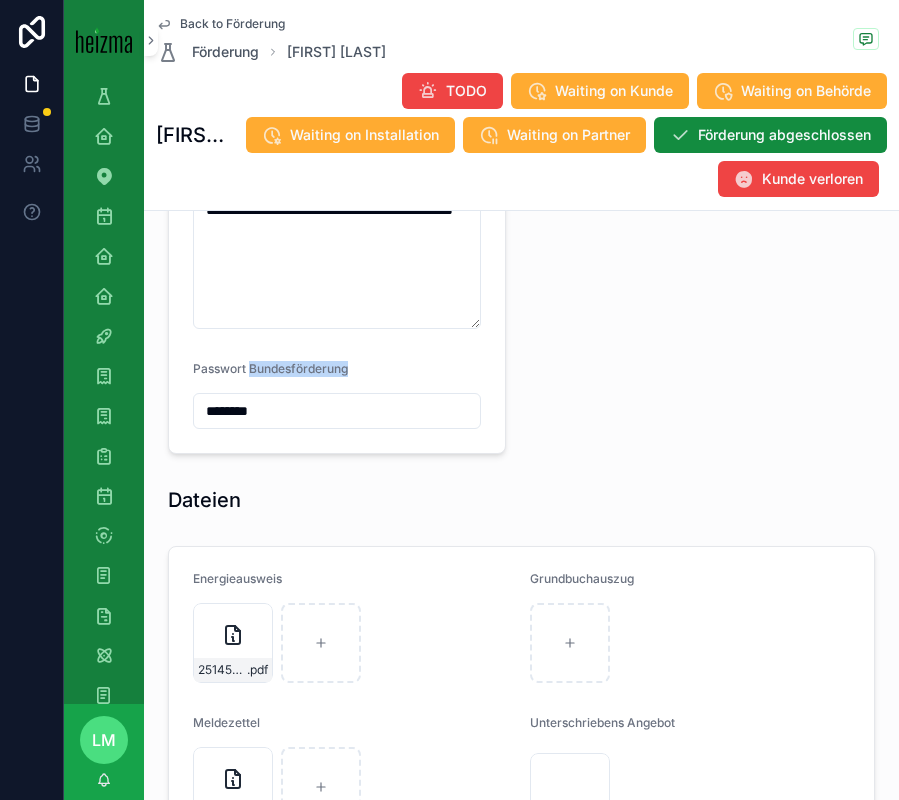 click on "********" at bounding box center [337, 411] 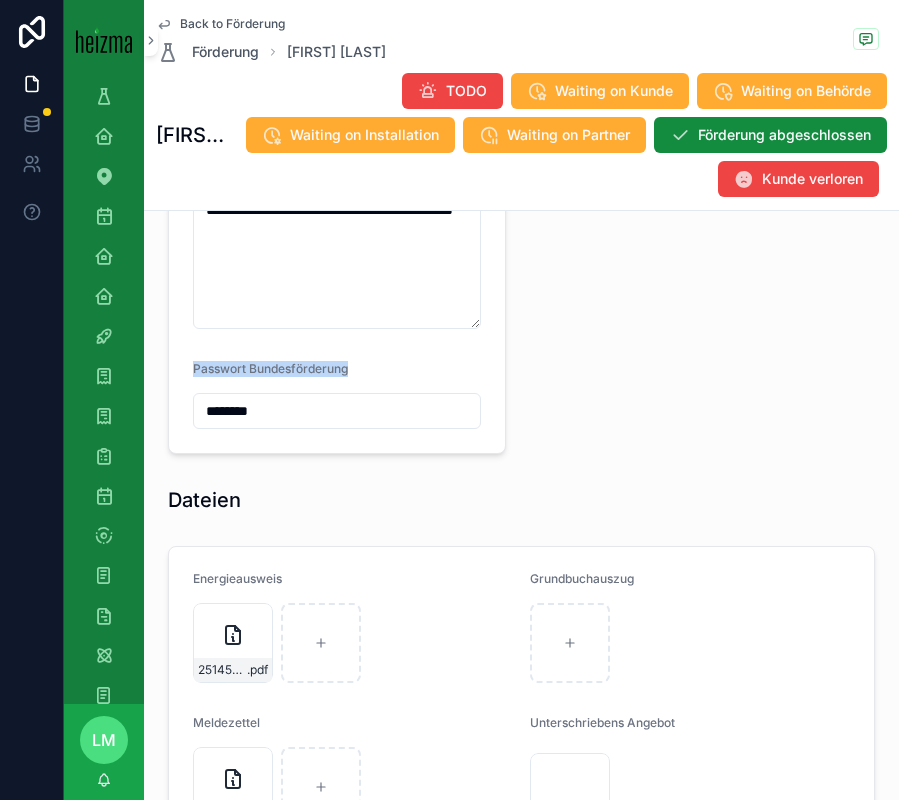 click on "********" at bounding box center [337, 411] 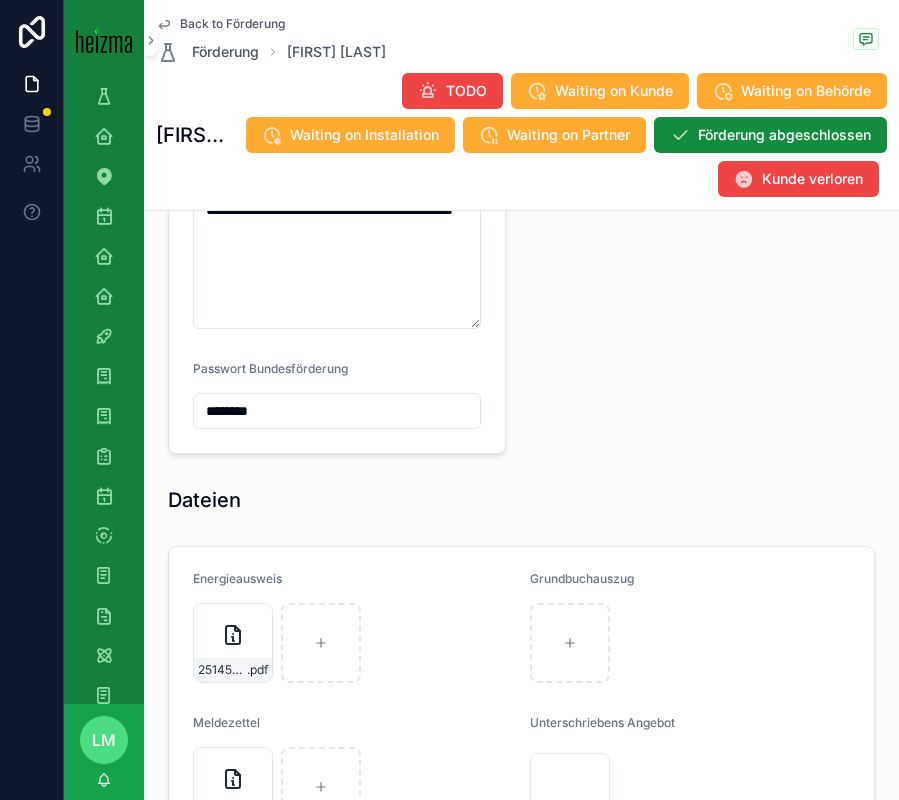 click on "********" at bounding box center [337, 411] 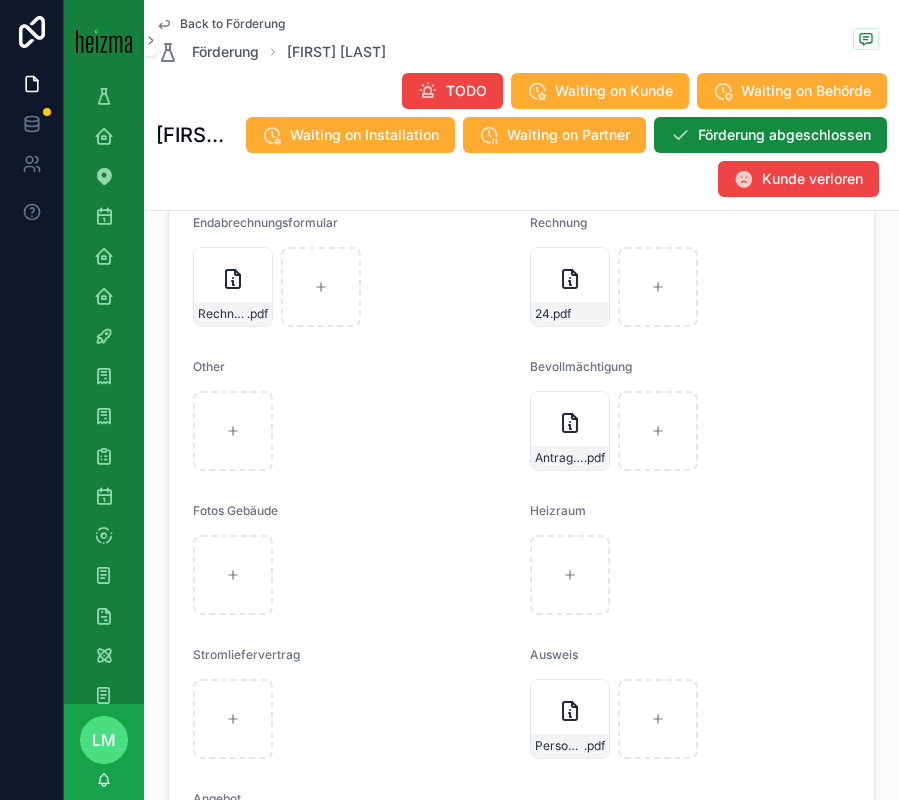 scroll, scrollTop: 3728, scrollLeft: 0, axis: vertical 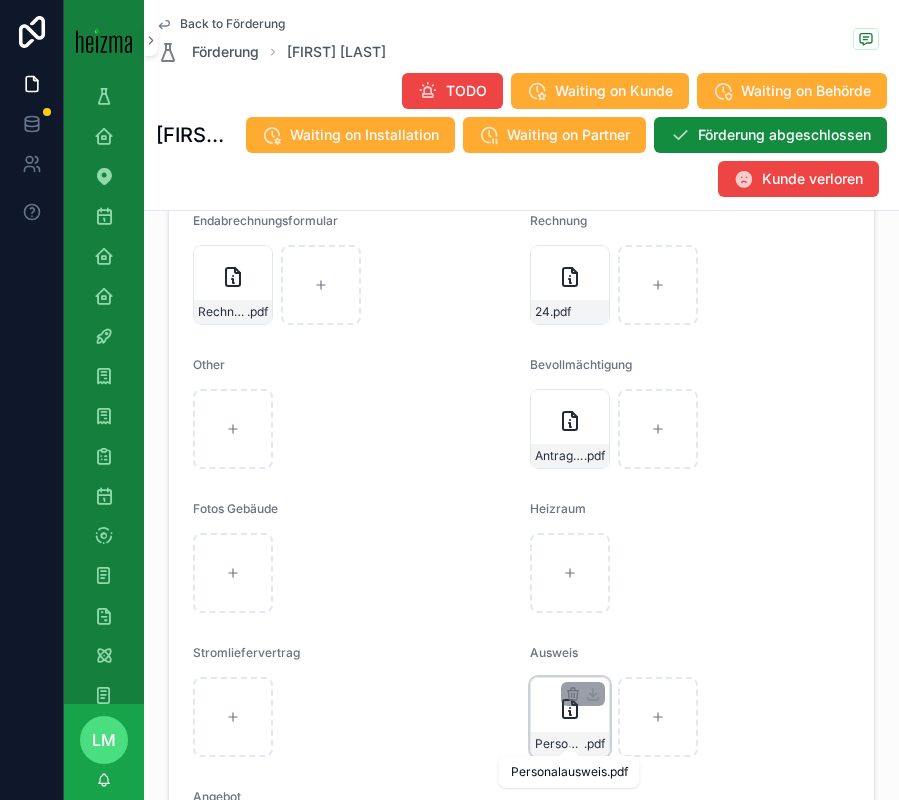 click on "Personalausweis" at bounding box center (559, 744) 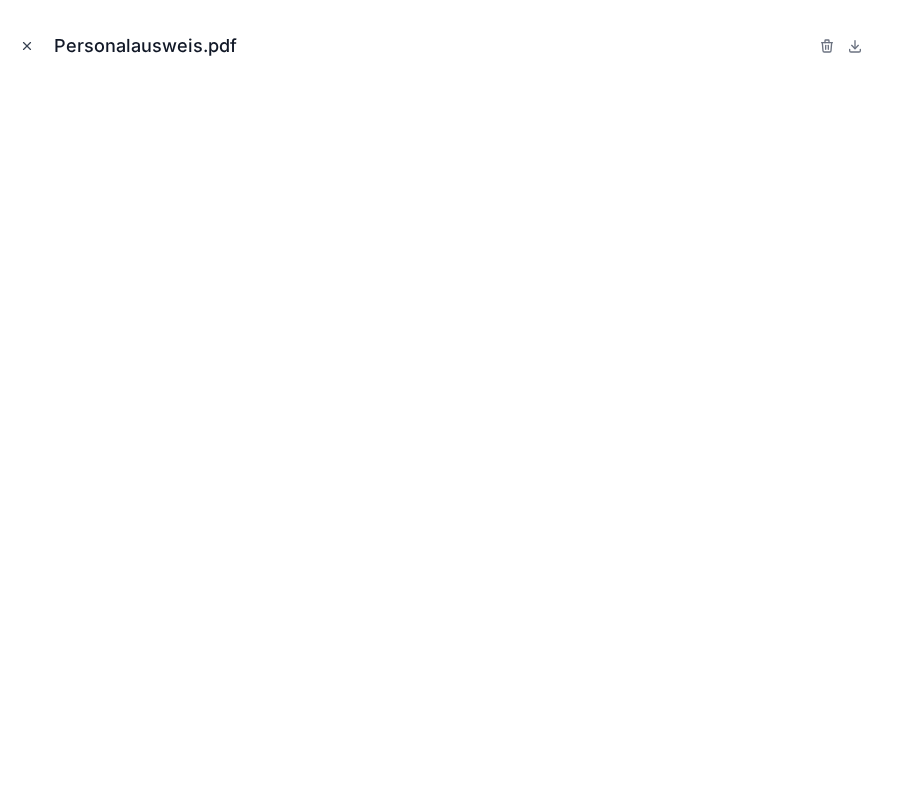 click 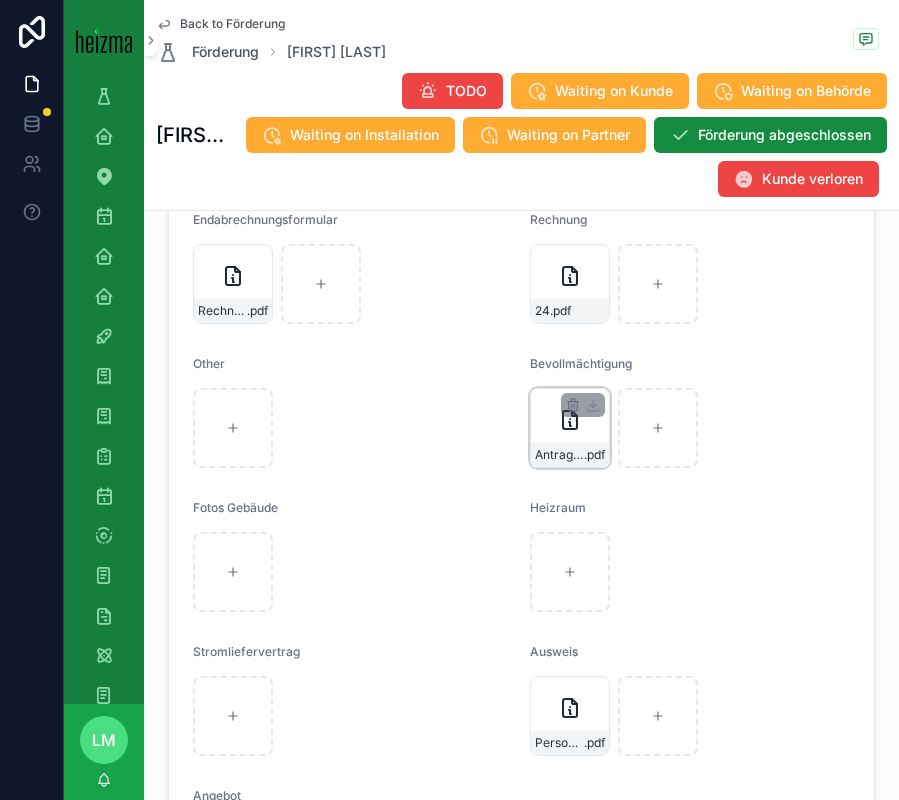 scroll, scrollTop: 3588, scrollLeft: 0, axis: vertical 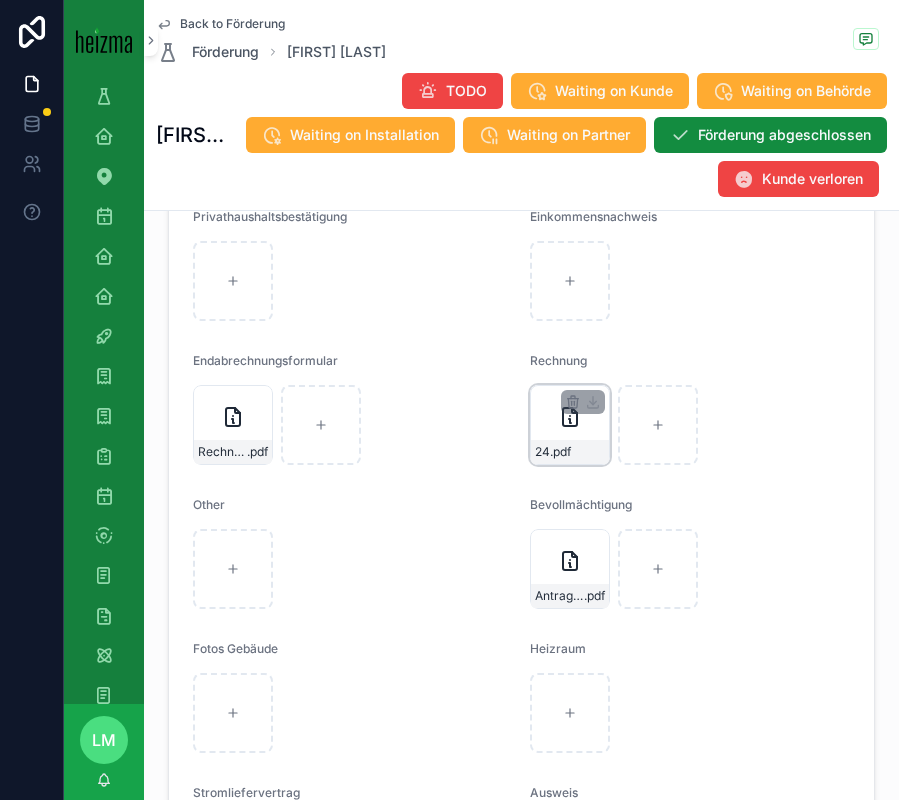 click on "24 .pdf" at bounding box center [570, 425] 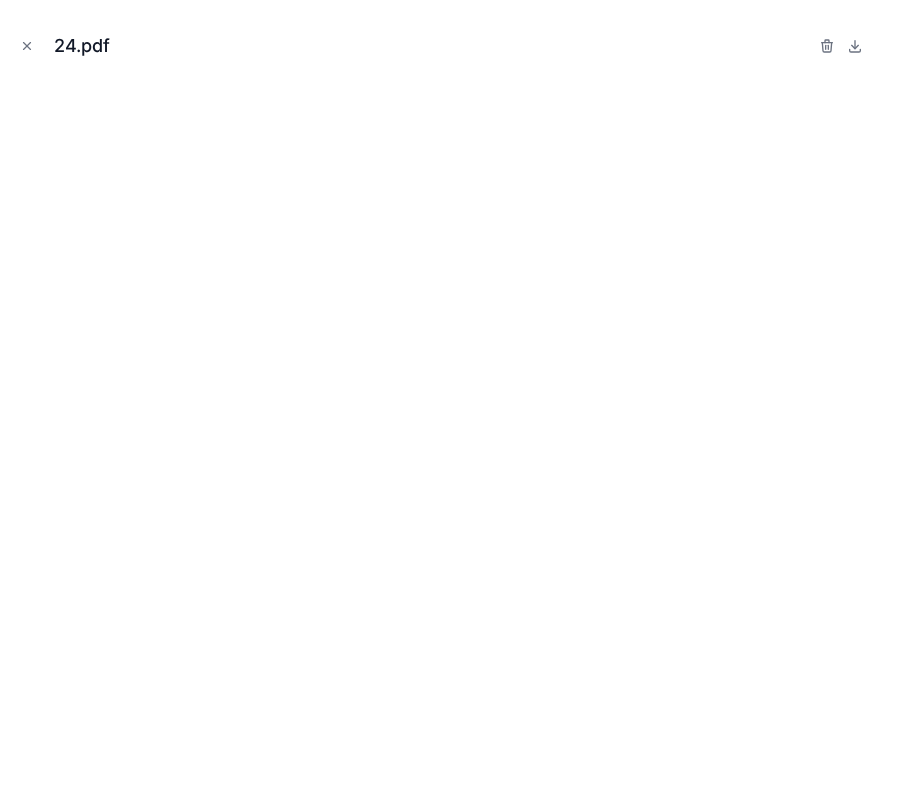 click on "24.pdf" at bounding box center (449, 400) 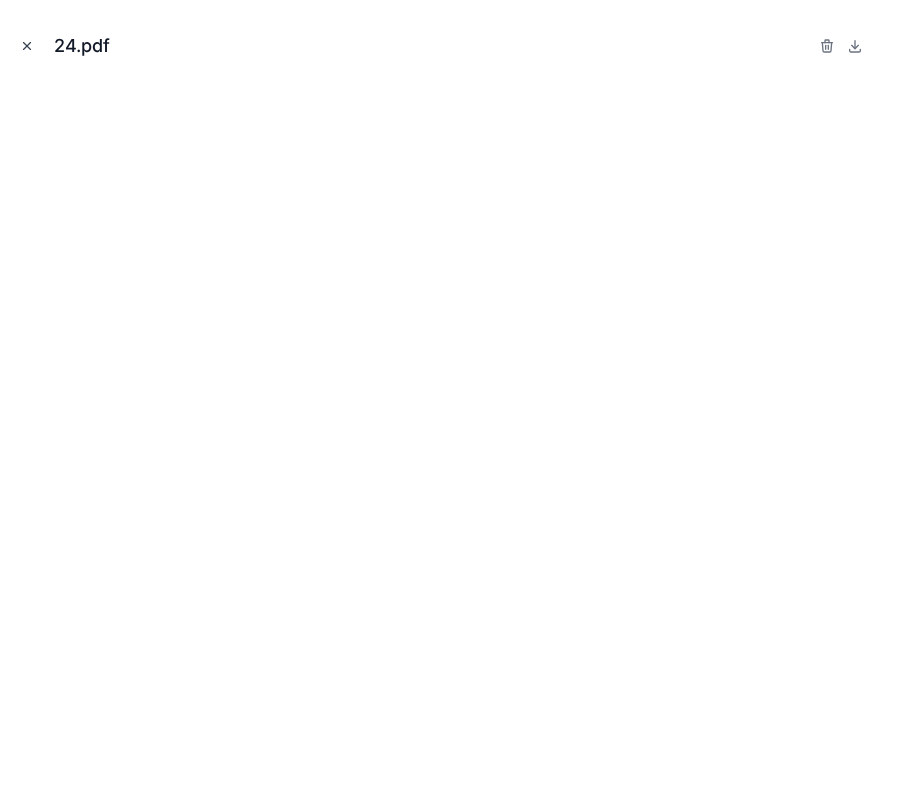 click at bounding box center [27, 46] 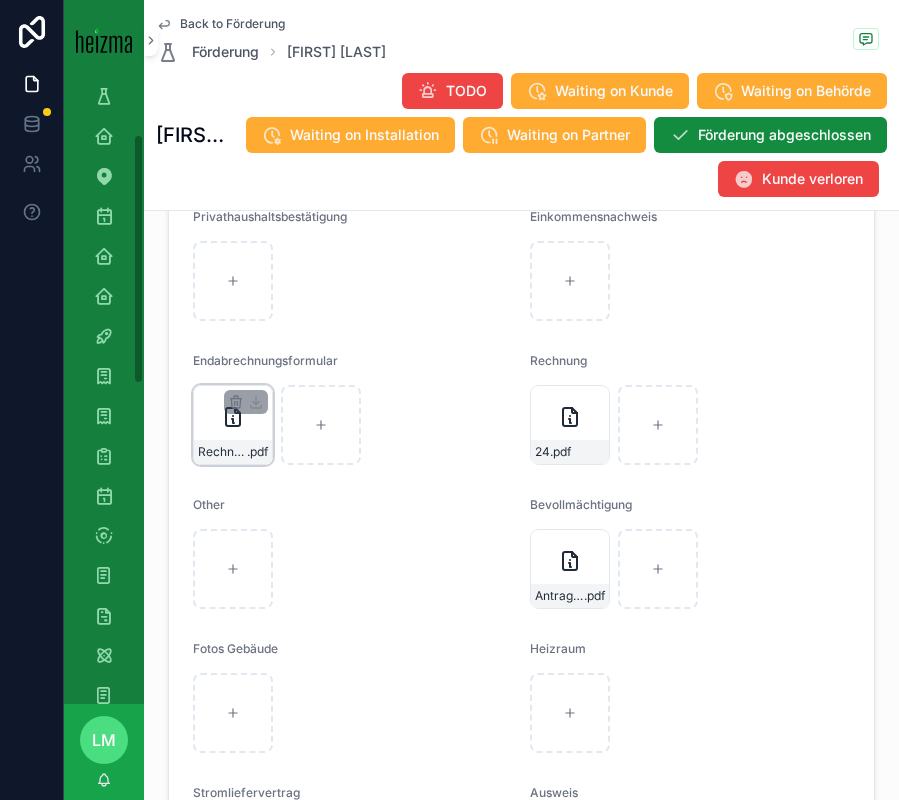 click on "Rechnung-CB .pdf" at bounding box center [233, 425] 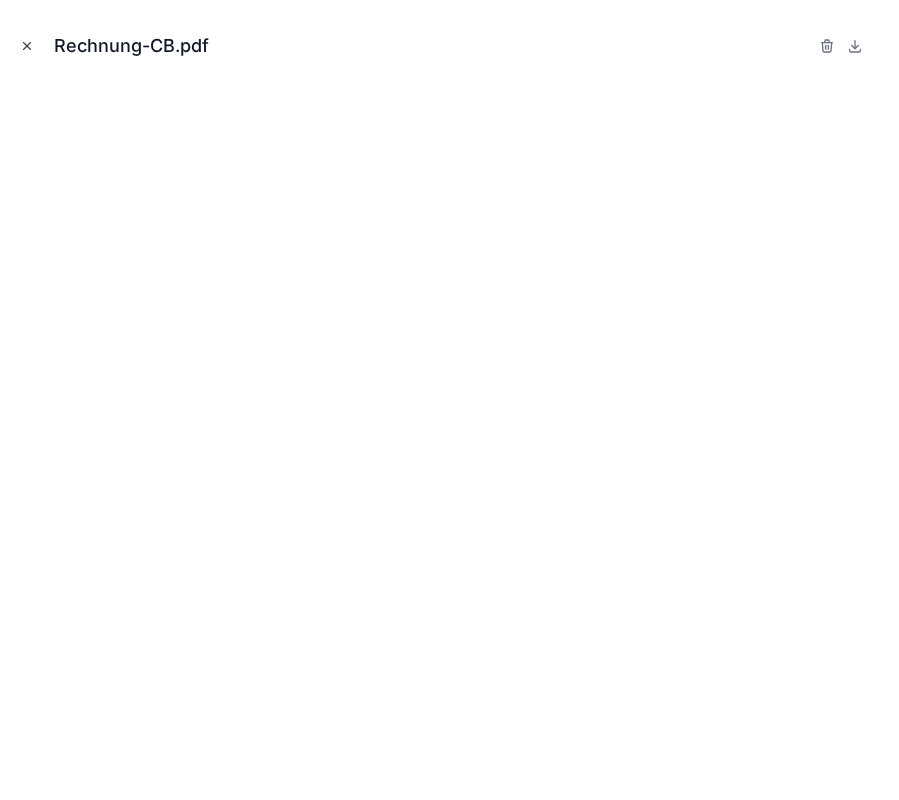 click 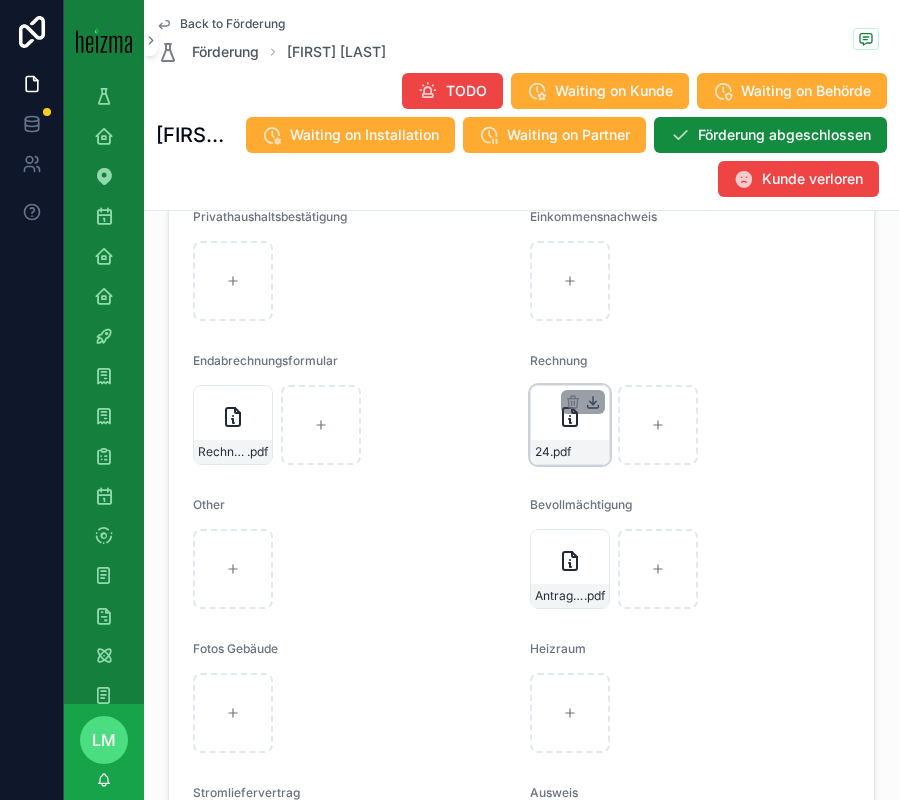 click 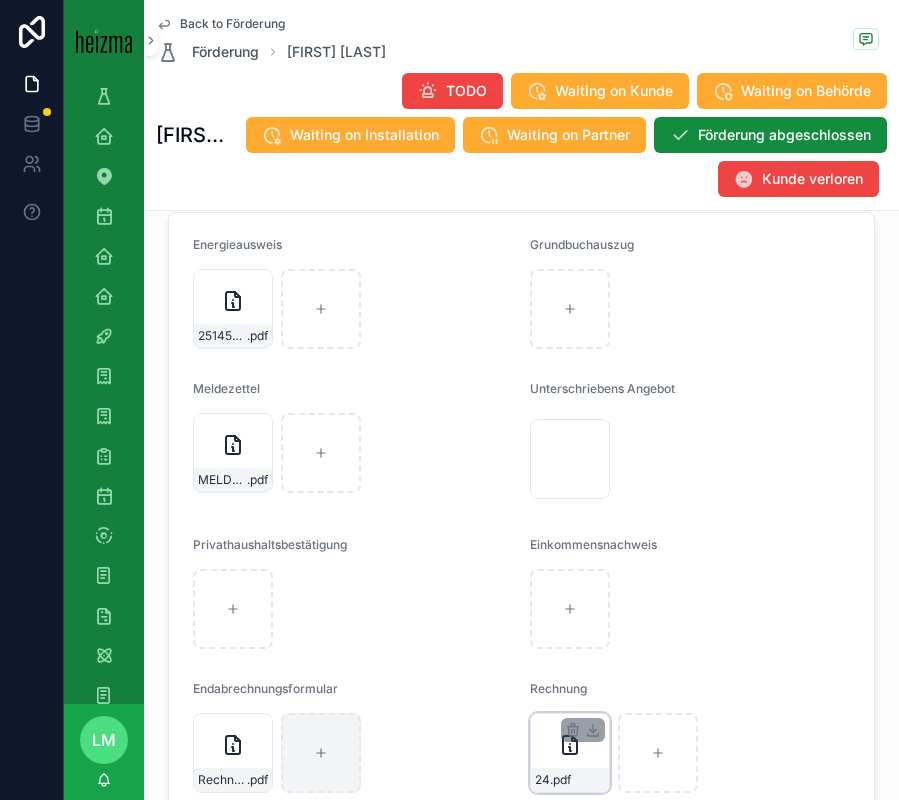 scroll, scrollTop: 3208, scrollLeft: 0, axis: vertical 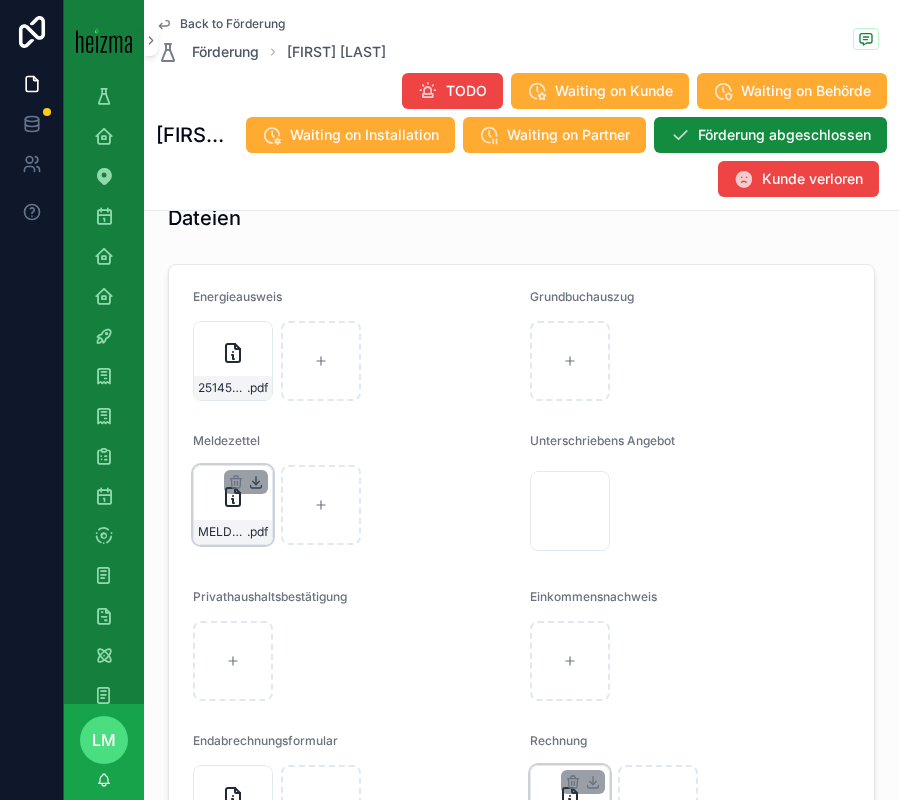 click 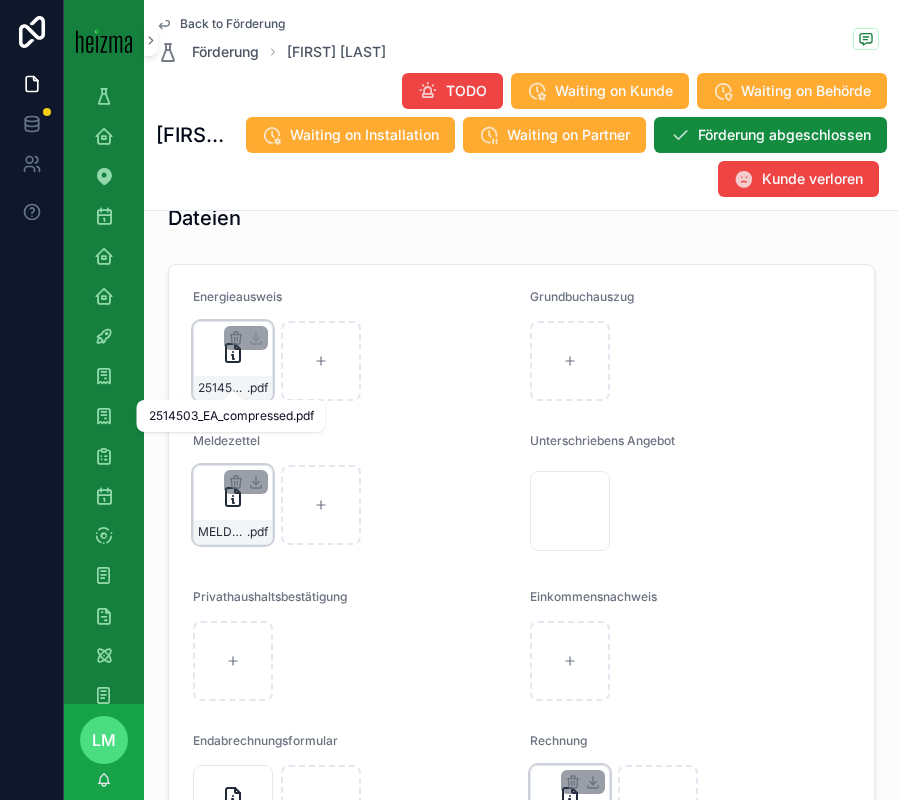 click on "2514503_EA_compressed" at bounding box center (222, 388) 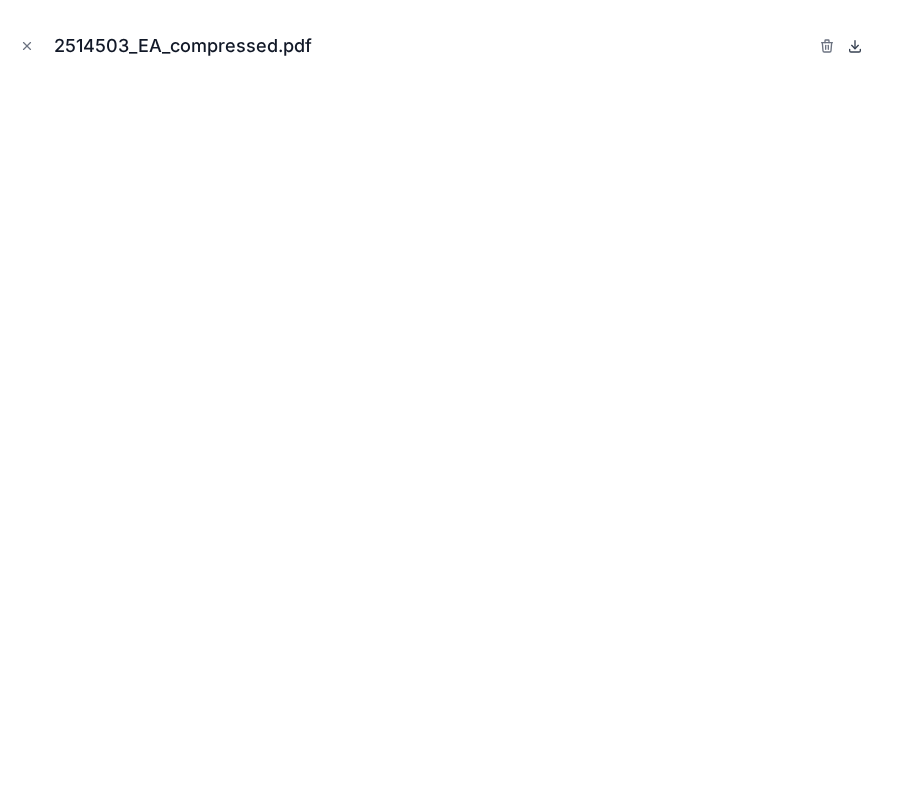 click 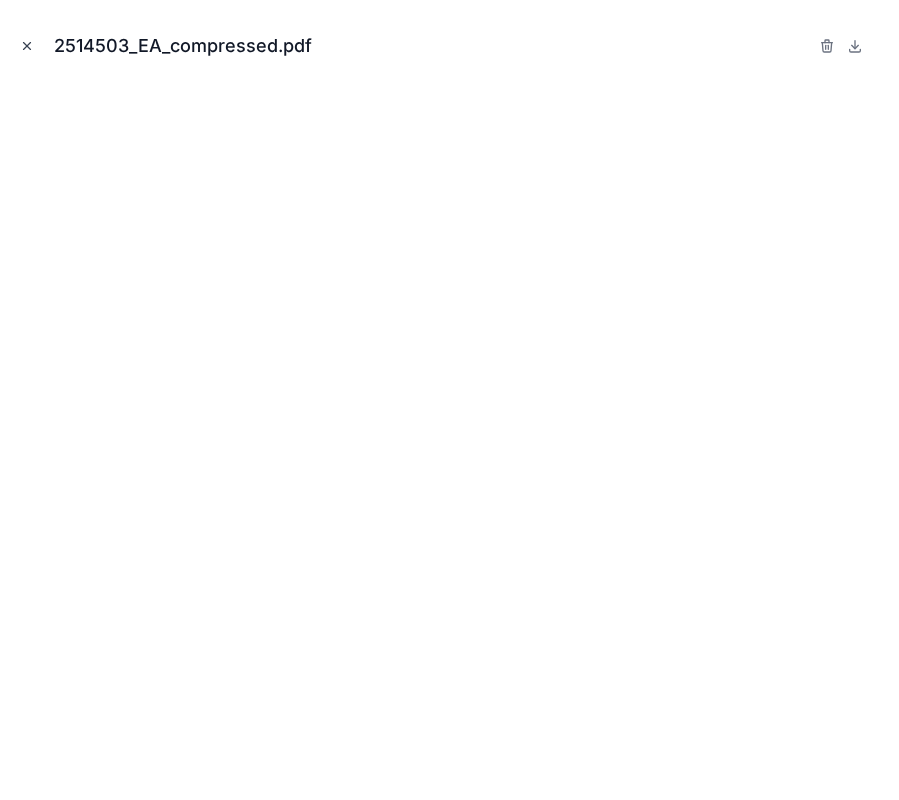 click 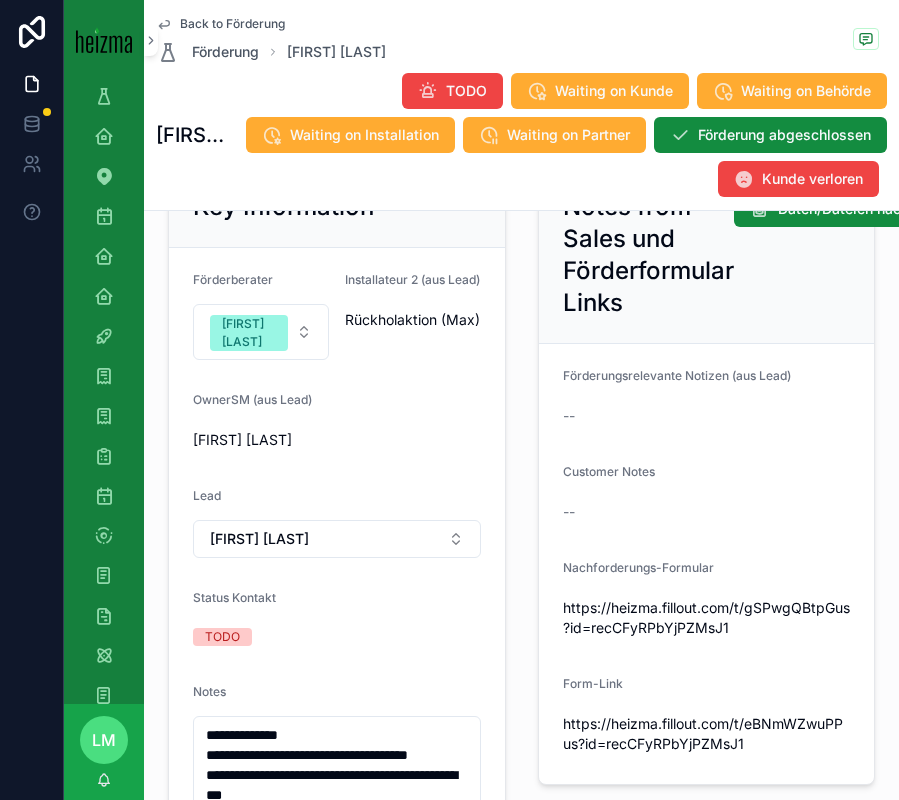 scroll, scrollTop: 0, scrollLeft: 0, axis: both 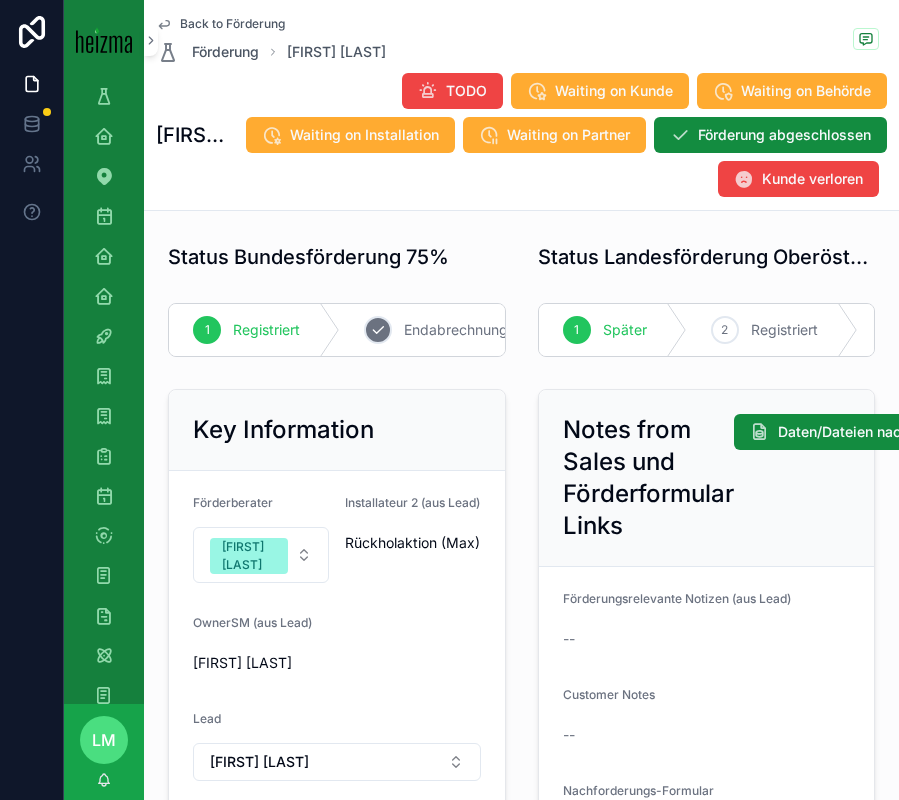 click on "Endabrechnung" at bounding box center (456, 330) 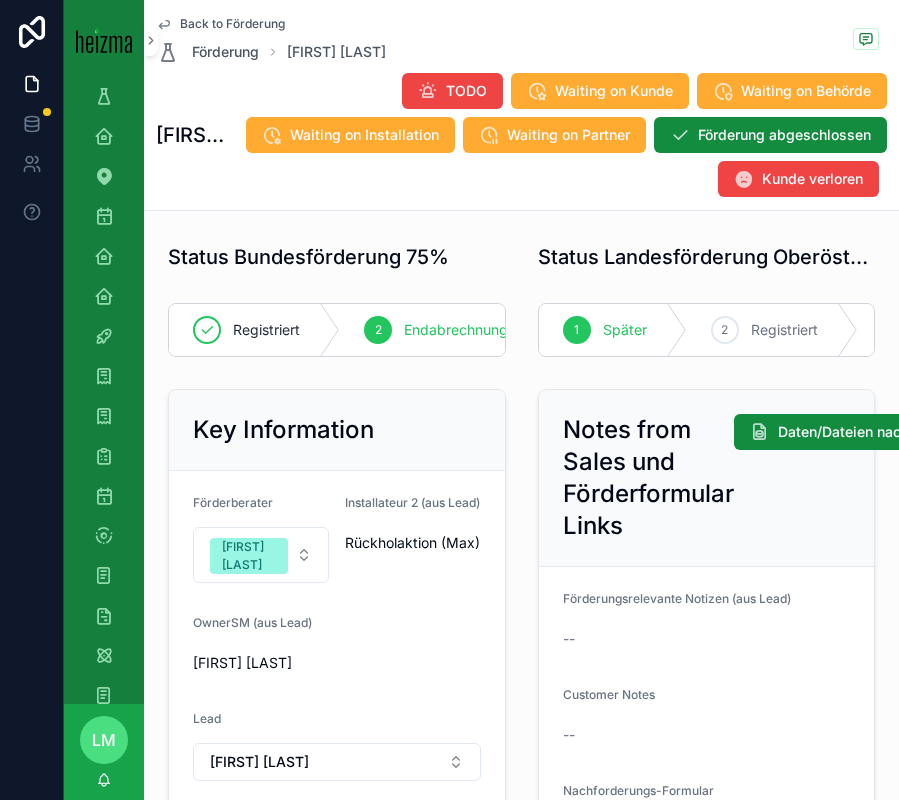 scroll, scrollTop: 323, scrollLeft: 0, axis: vertical 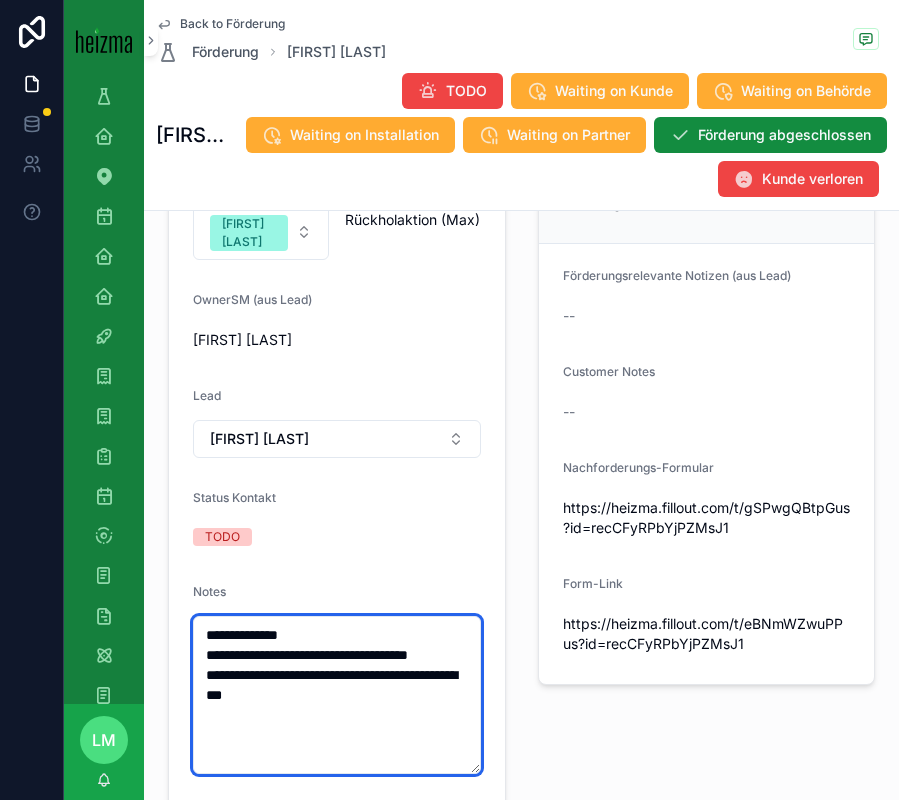 click on "**********" at bounding box center [337, 695] 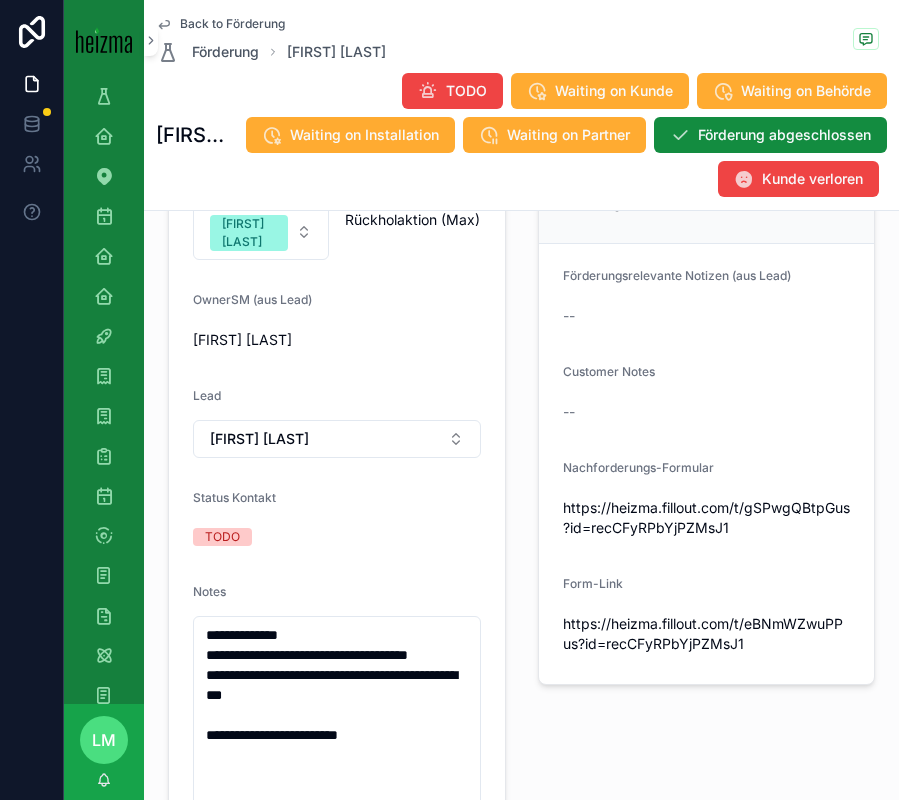 click on "Notes from Sales und Förderformular Links Daten/Dateien nachfordern Förderungsrelevante Notizen (aus Lead) -- Customer Notes -- Nachforderungs-Formular https://heizma.fillout.com/t/gSPwgQBtpGus?id=recCFyRPbYjPZMsJ1 Form-Link https://heizma.fillout.com/t/eBNmWZwuPPus?id=recCFyRPbYjPZMsJ1" at bounding box center [707, 605] 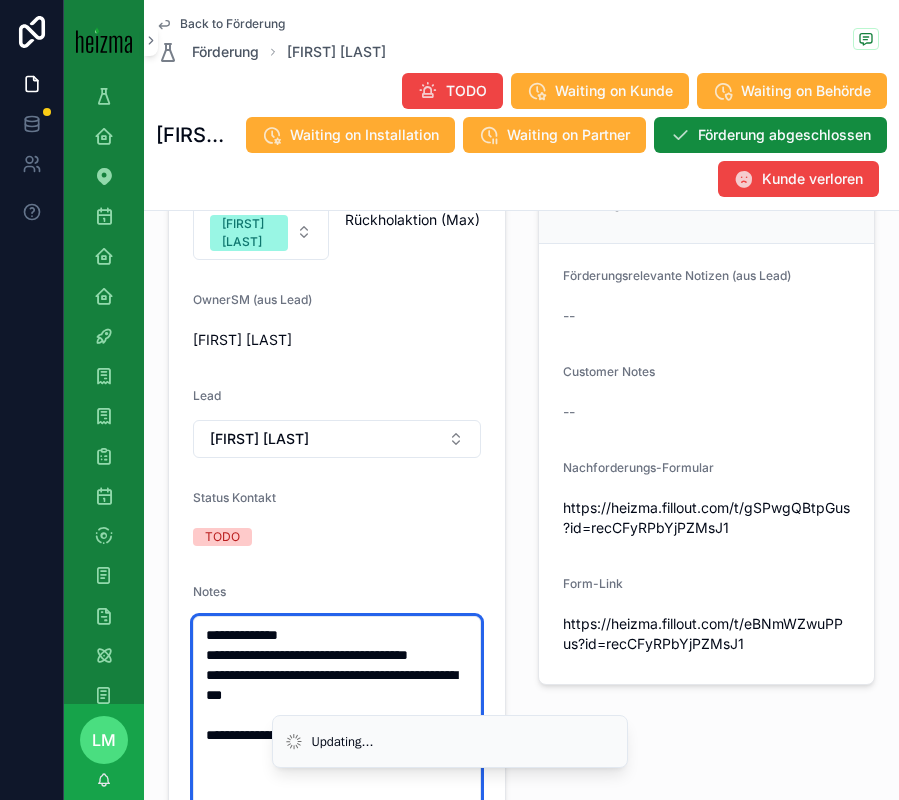 click on "**********" at bounding box center (337, 725) 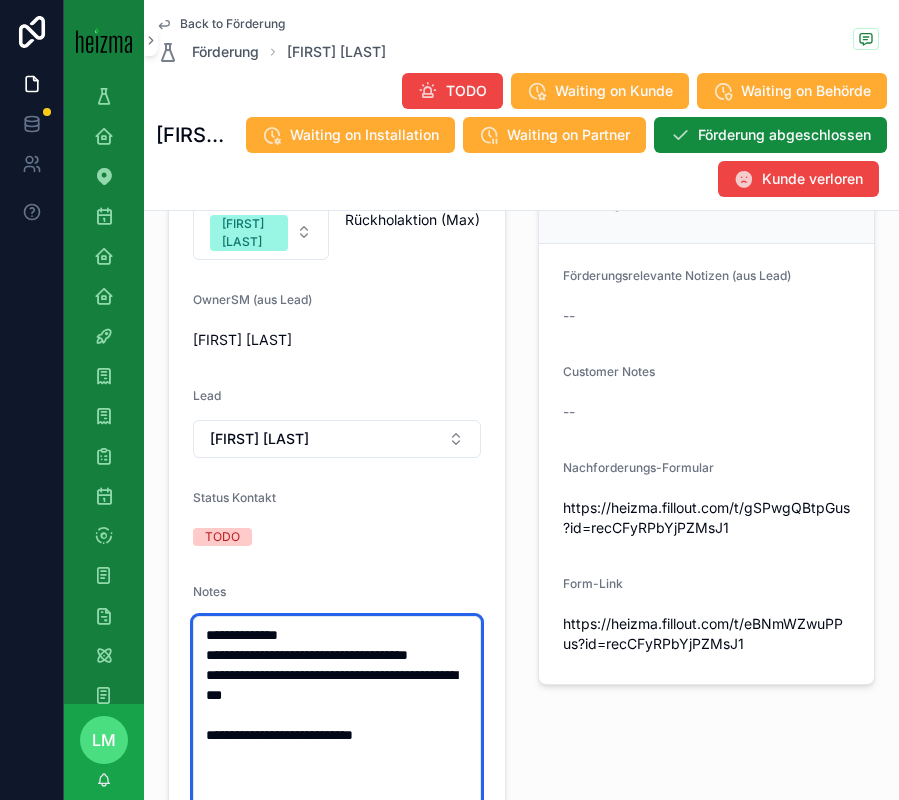 type on "**********" 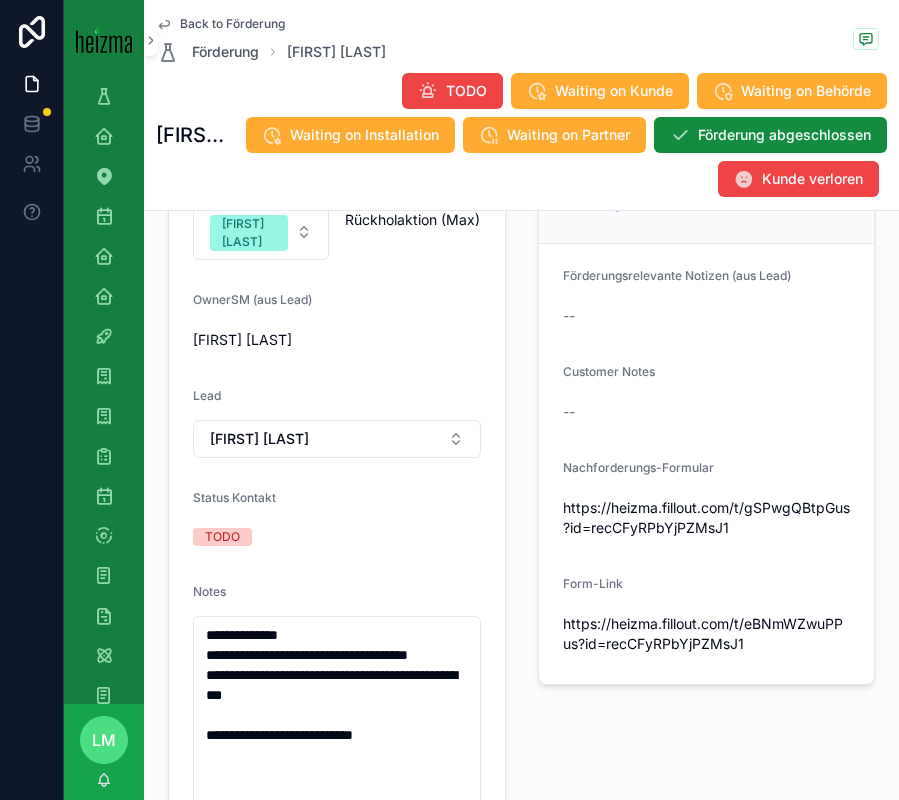 click on "Notes from Sales und Förderformular Links Daten/Dateien nachfordern Förderungsrelevante Notizen (aus Lead) -- Customer Notes -- Nachforderungs-Formular https://heizma.fillout.com/t/gSPwgQBtpGus?id=recCFyRPbYjPZMsJ1 Form-Link https://heizma.fillout.com/t/eBNmWZwuPPus?id=recCFyRPbYjPZMsJ1" at bounding box center (707, 605) 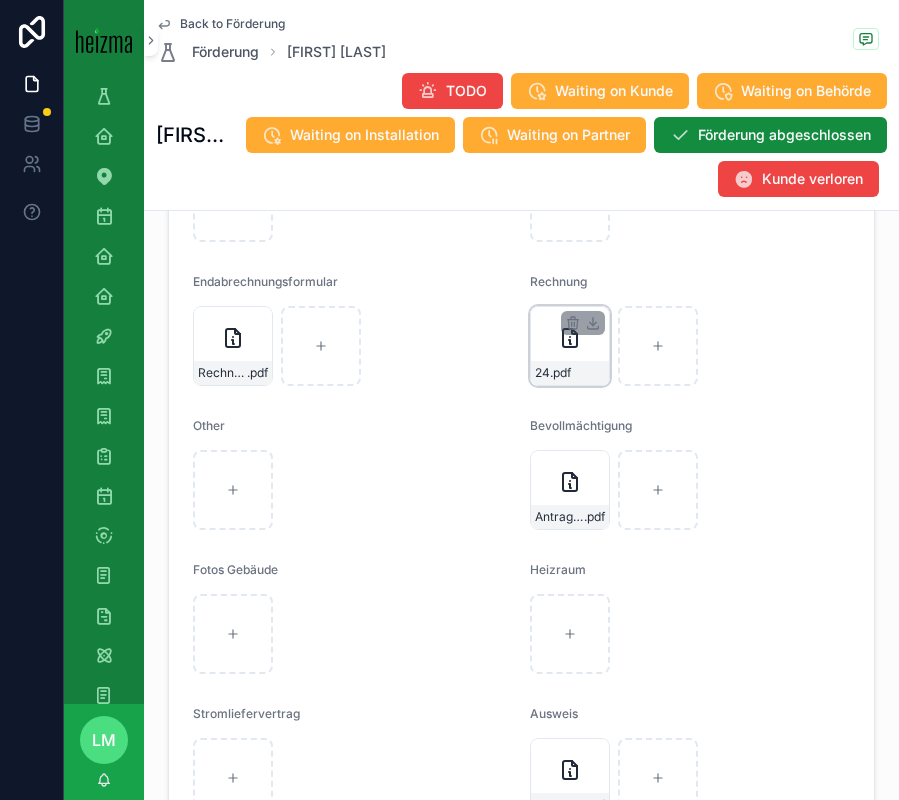 scroll, scrollTop: 3723, scrollLeft: 0, axis: vertical 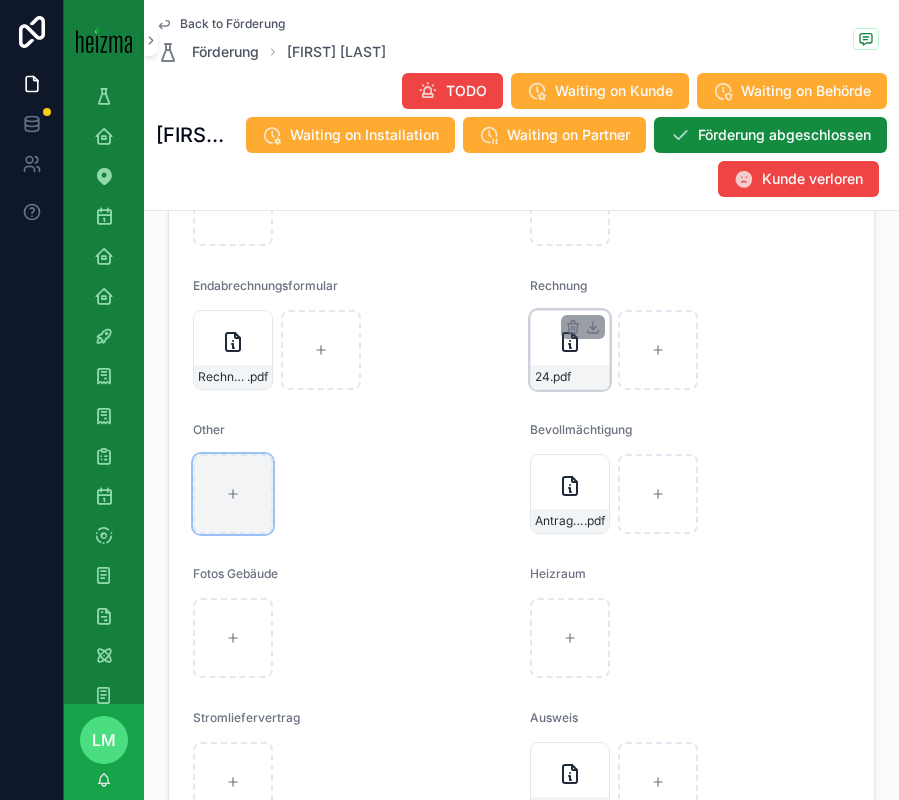 click at bounding box center (233, 494) 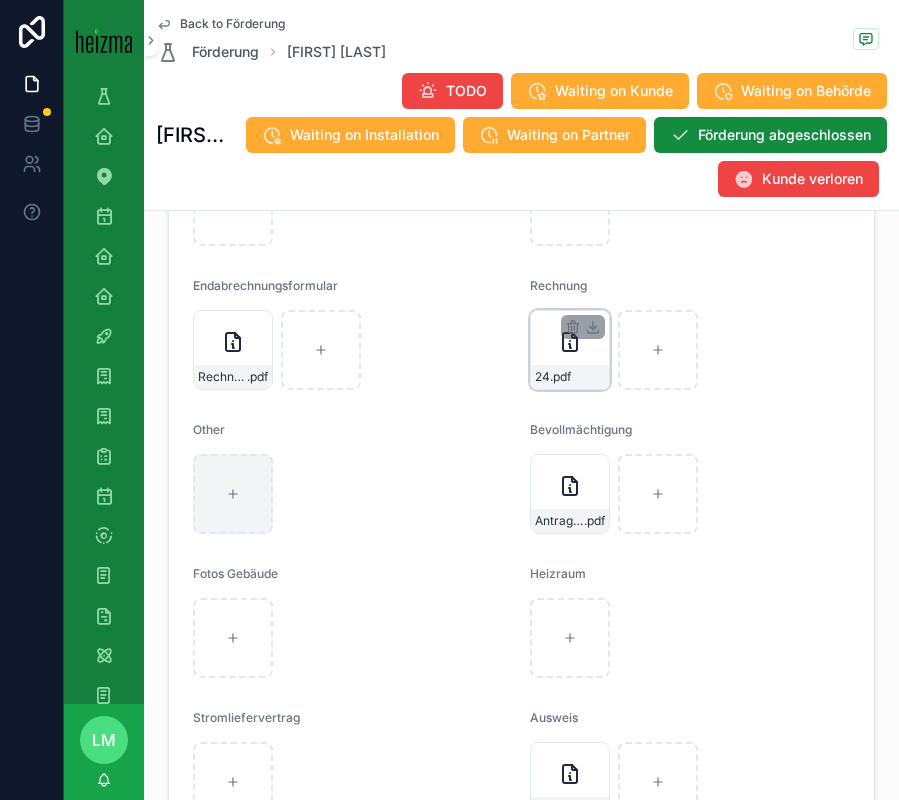type on "**********" 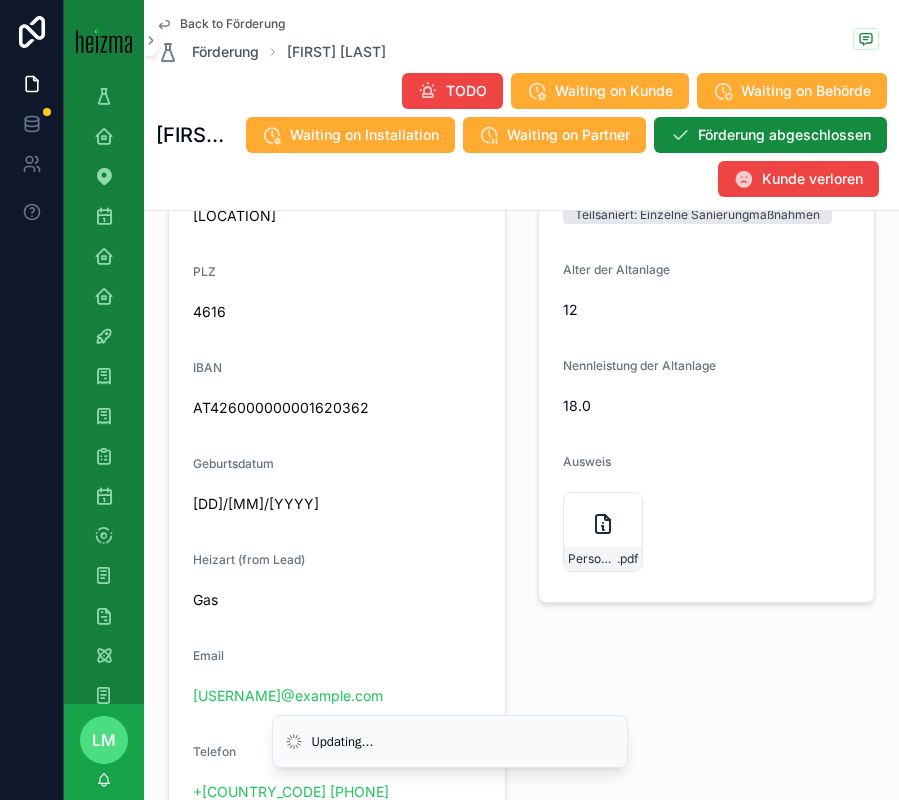 scroll, scrollTop: 1647, scrollLeft: 0, axis: vertical 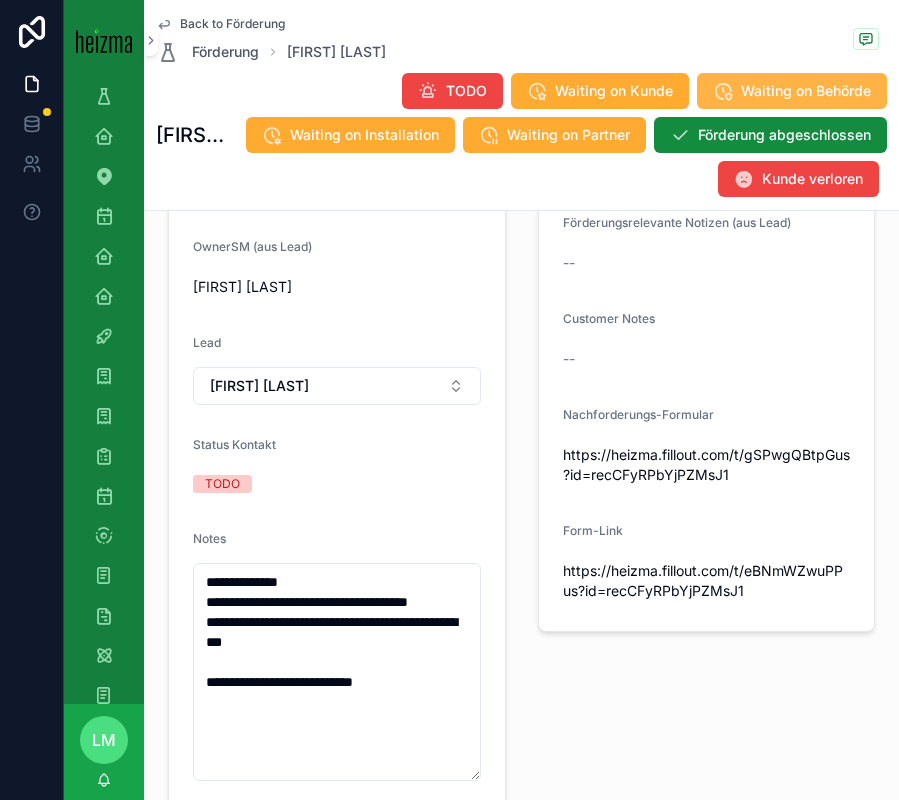click on "Waiting on Behörde" at bounding box center [806, 91] 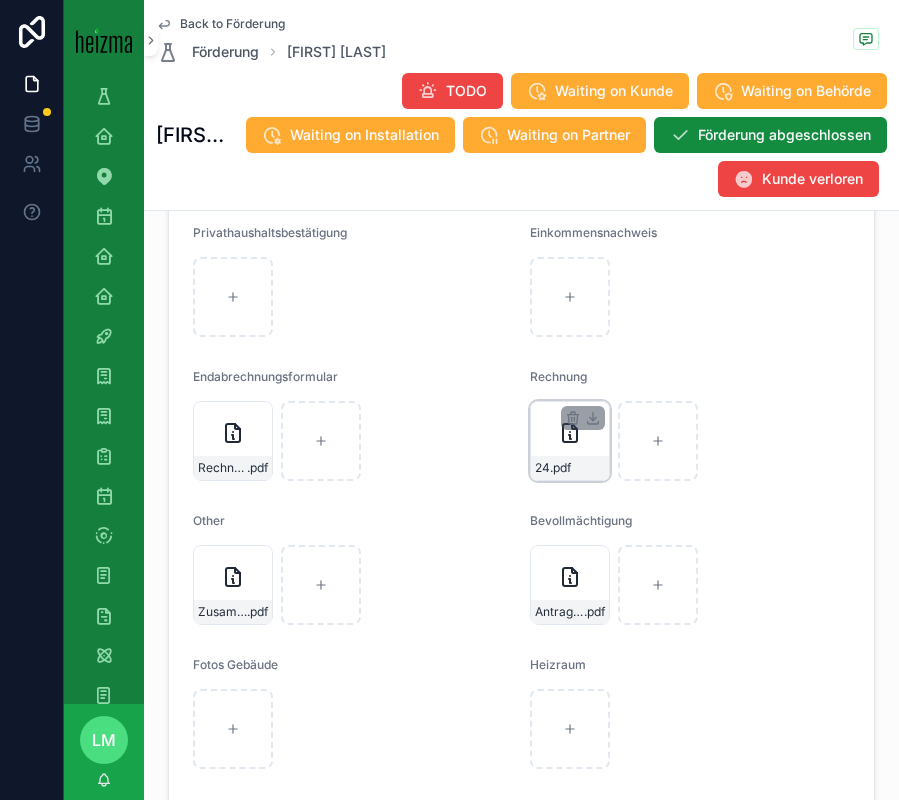 scroll, scrollTop: 3964, scrollLeft: 0, axis: vertical 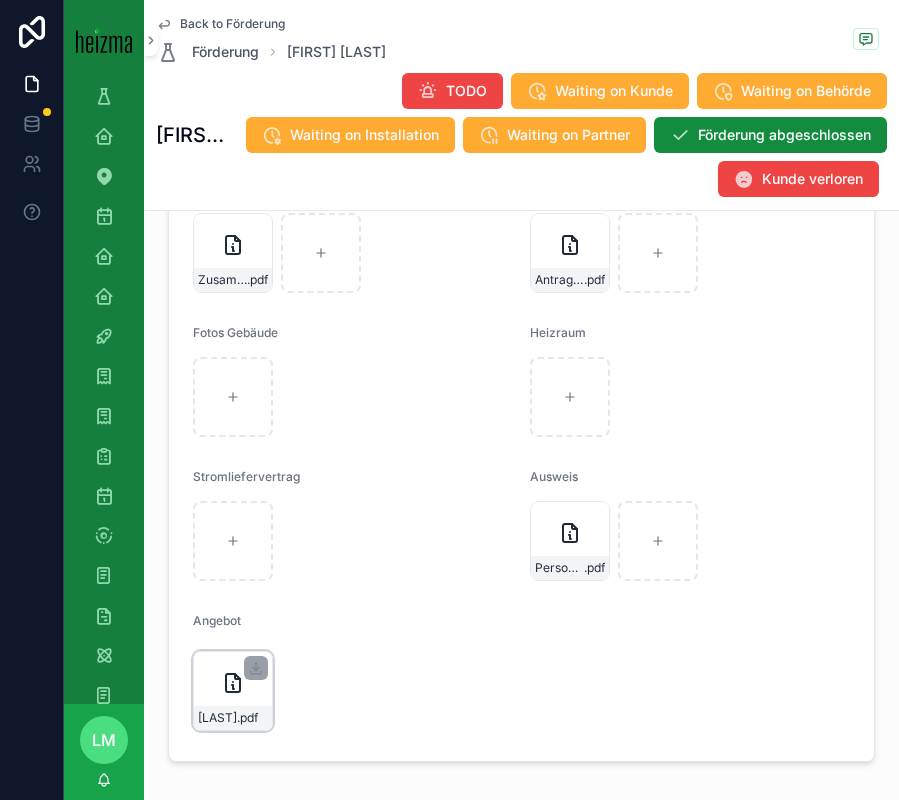 click 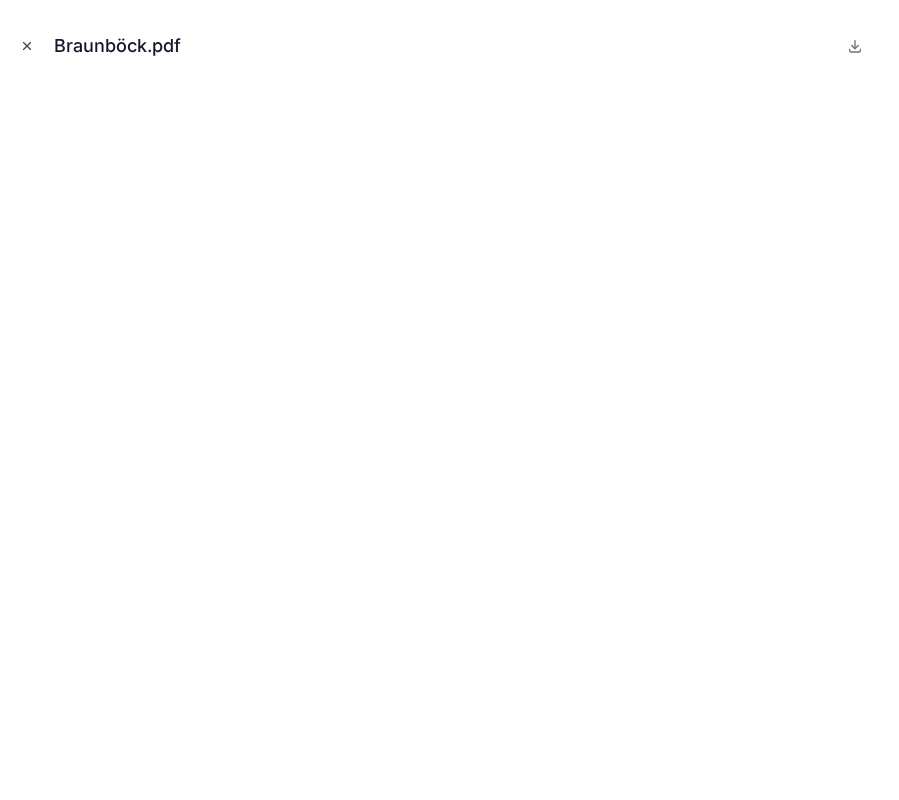 click 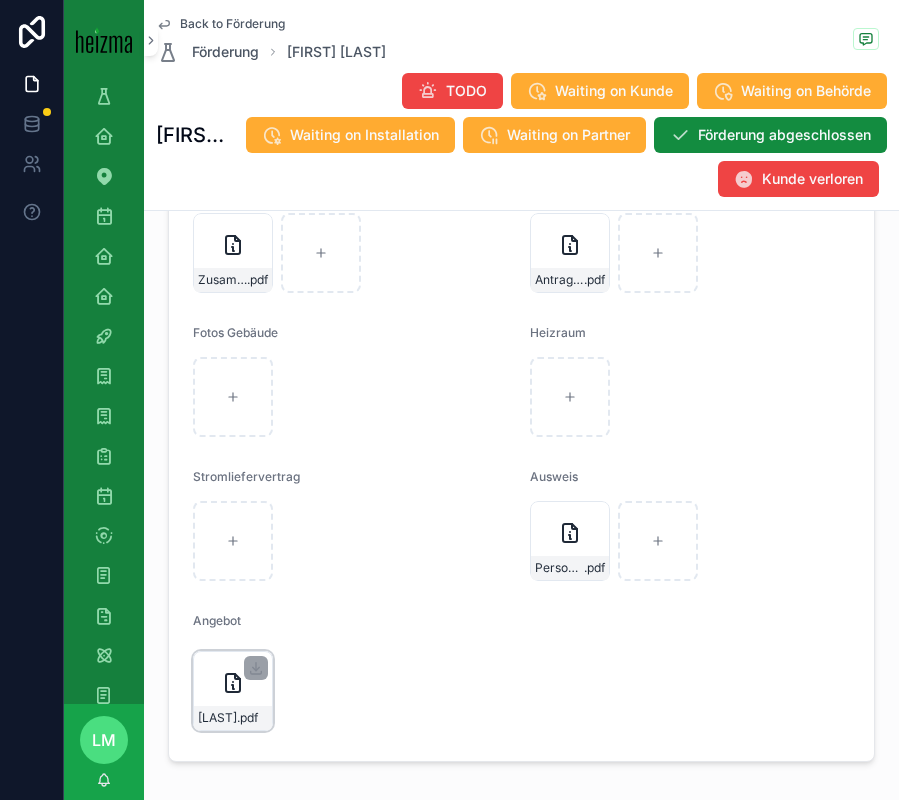 click on "Braunböck .pdf" at bounding box center [233, 691] 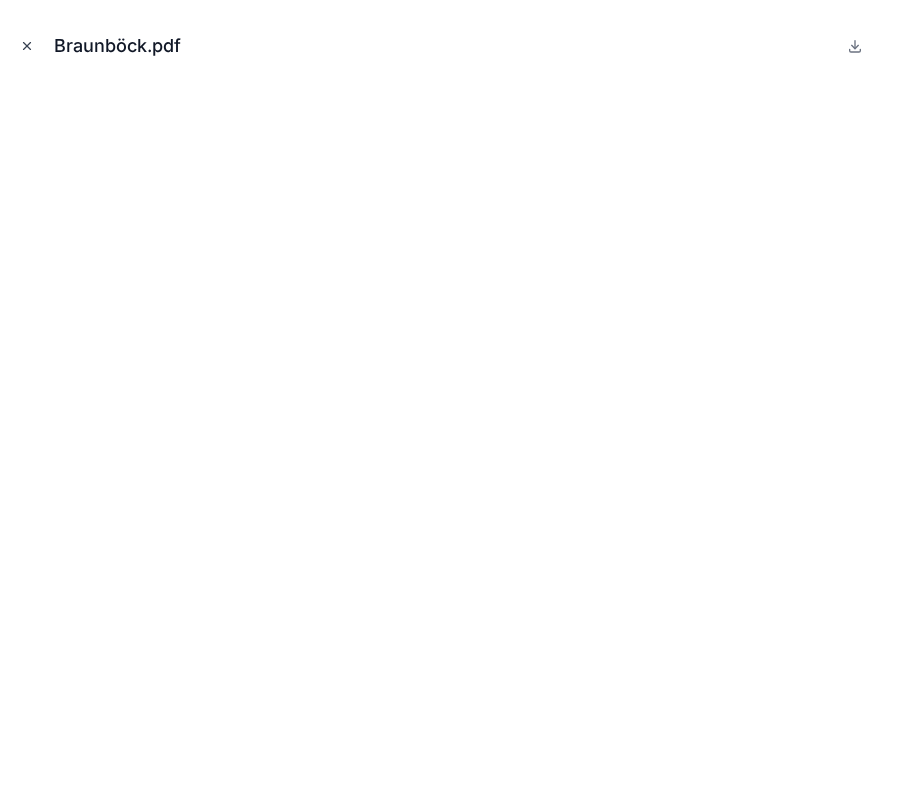click at bounding box center (27, 46) 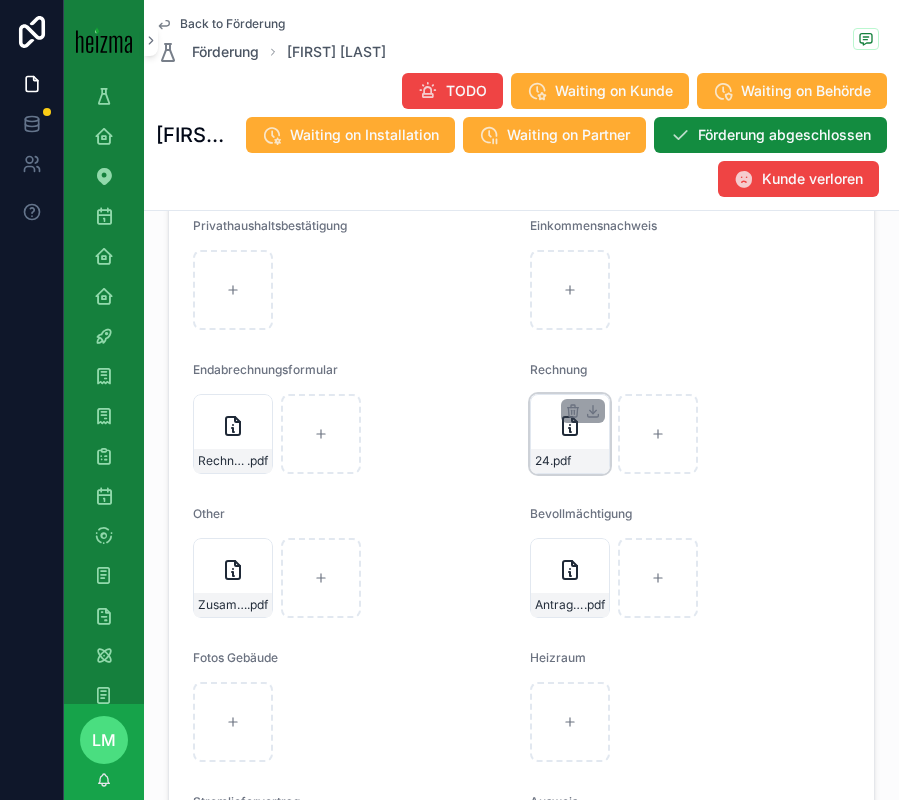 scroll, scrollTop: 3537, scrollLeft: 0, axis: vertical 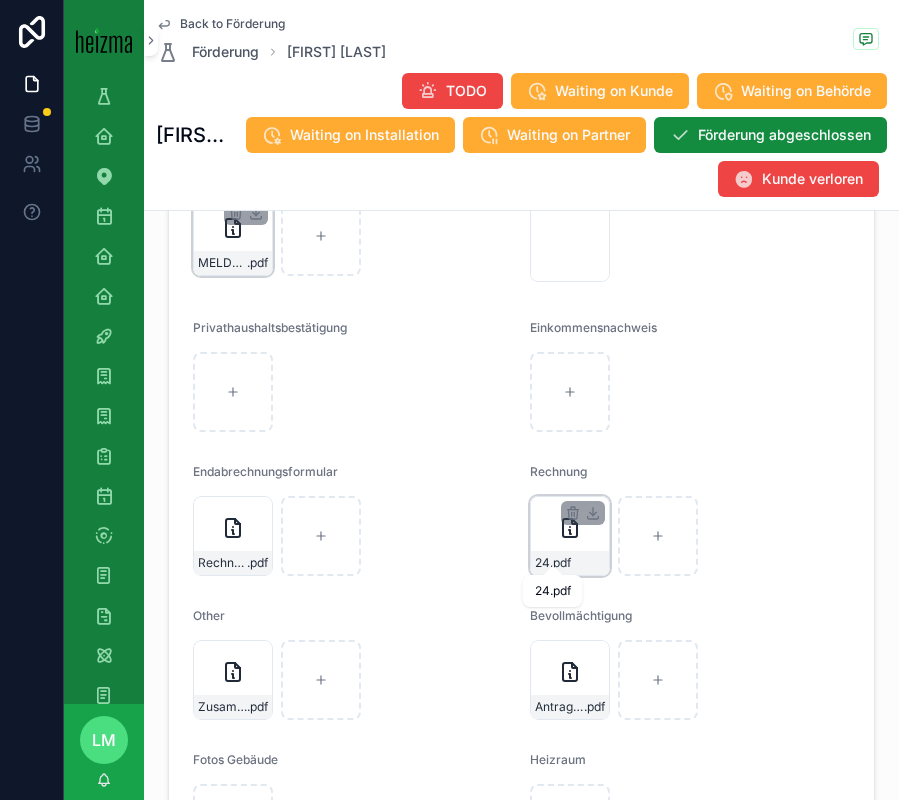 click on ".pdf" at bounding box center [560, 563] 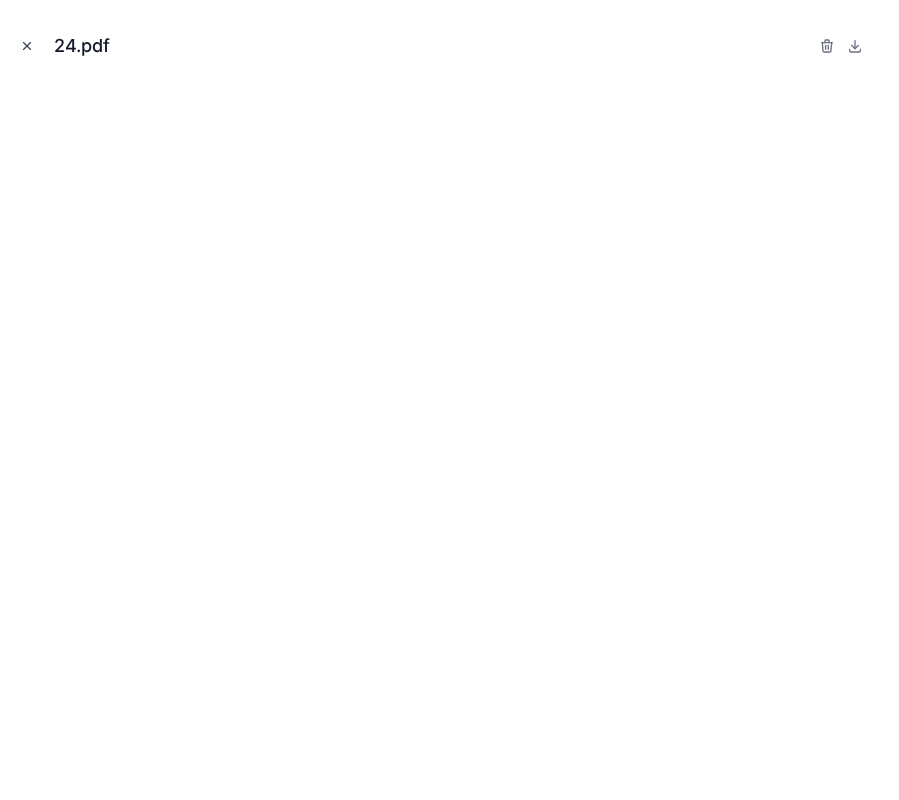 click at bounding box center (27, 46) 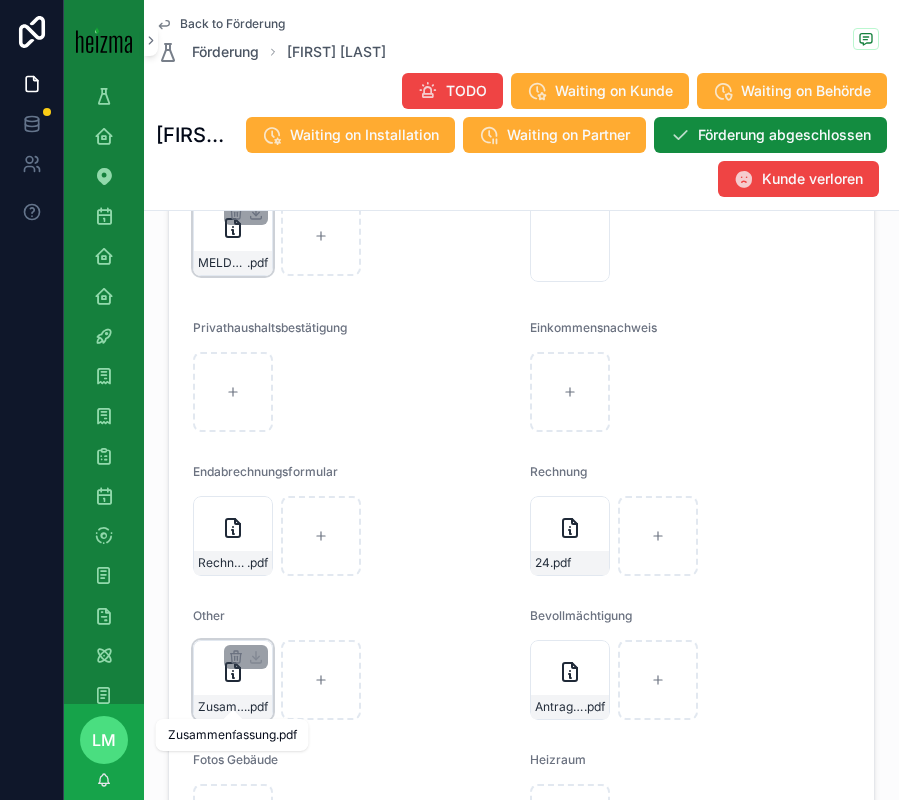 click on "Zusammenfassung" at bounding box center [222, 707] 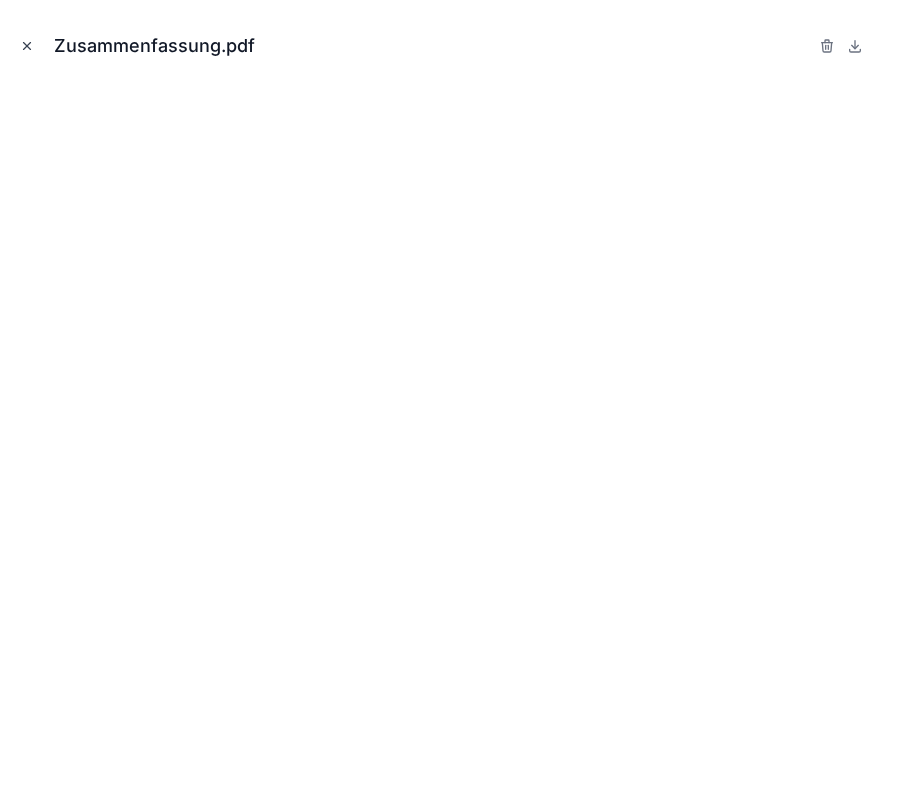 click at bounding box center (27, 46) 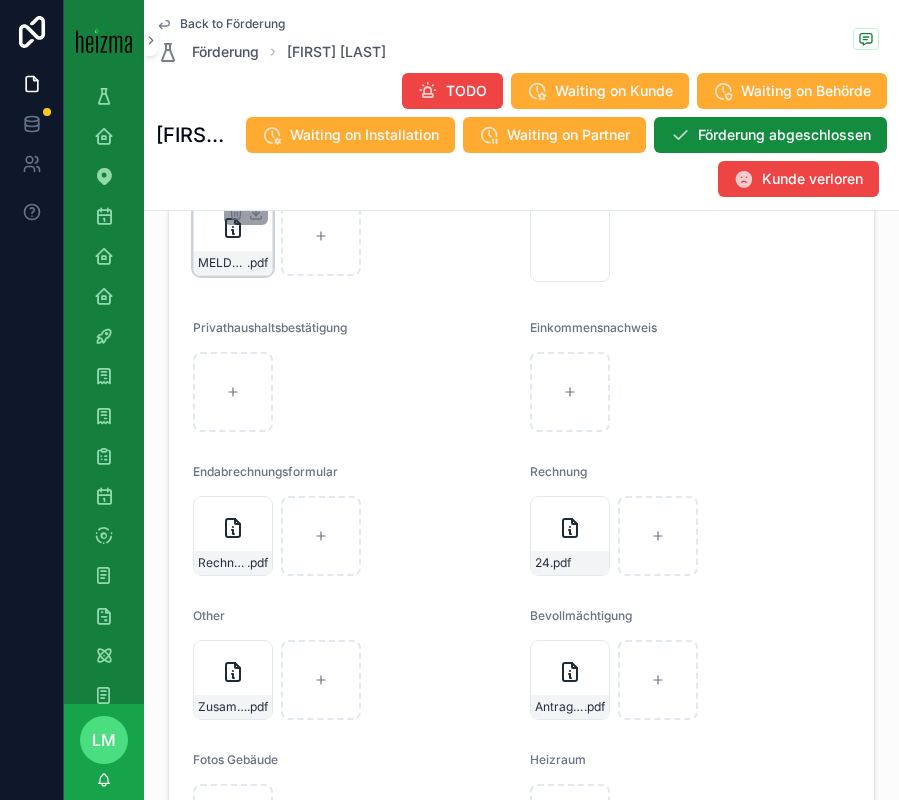 click on "Back to Förderung" at bounding box center [232, 24] 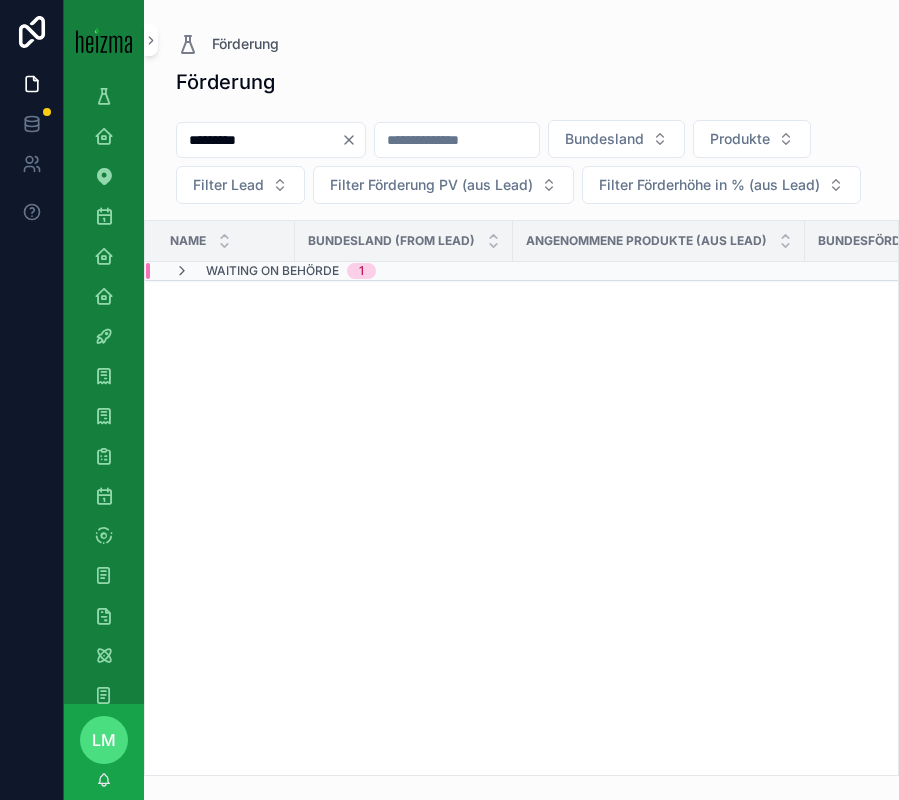 scroll, scrollTop: 0, scrollLeft: 0, axis: both 